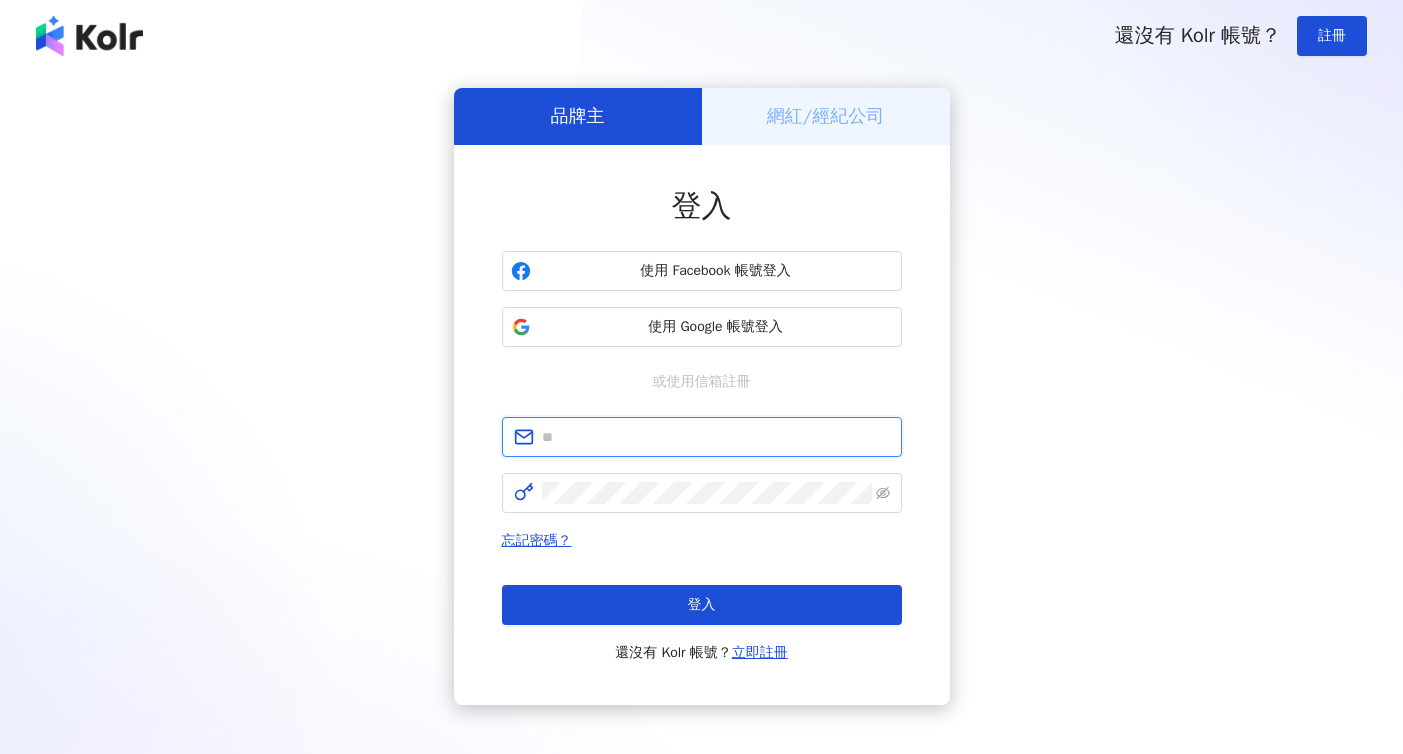 type on "**********" 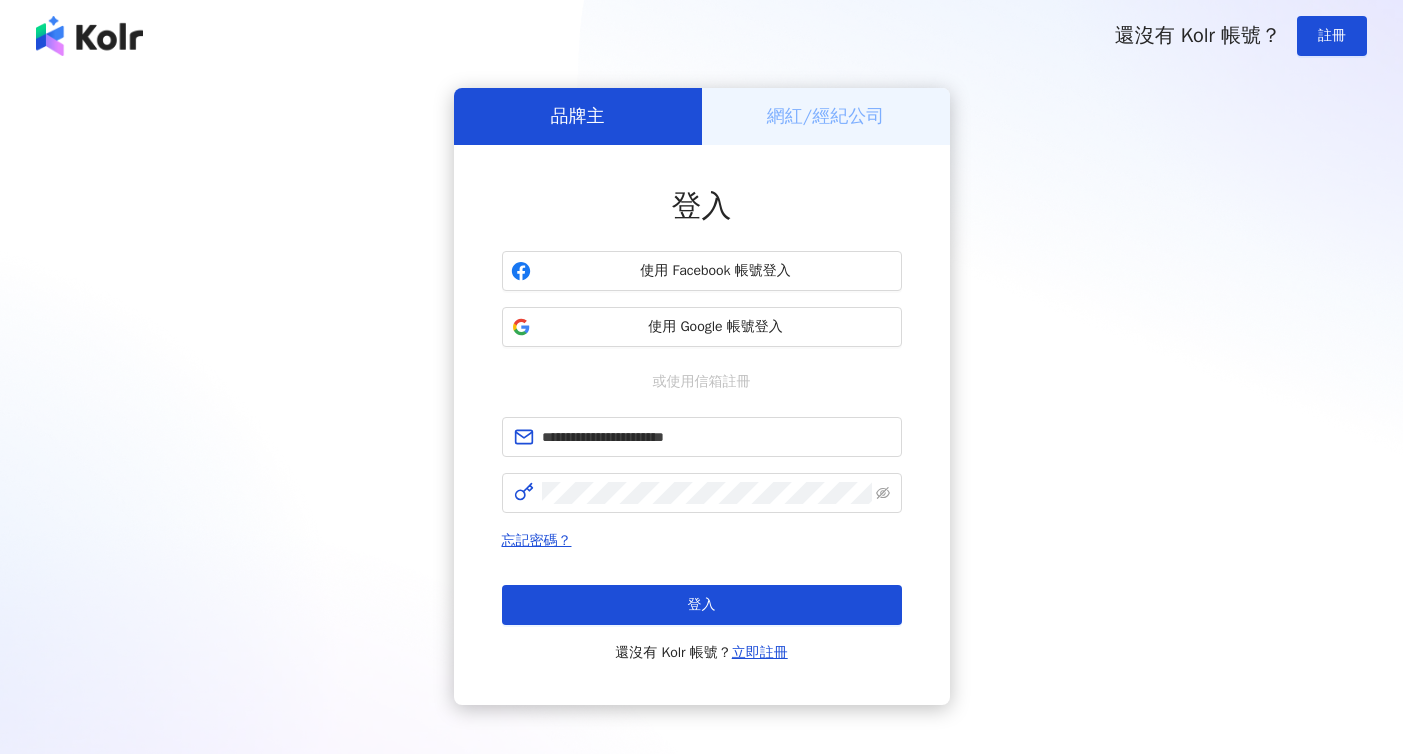 scroll, scrollTop: 0, scrollLeft: 0, axis: both 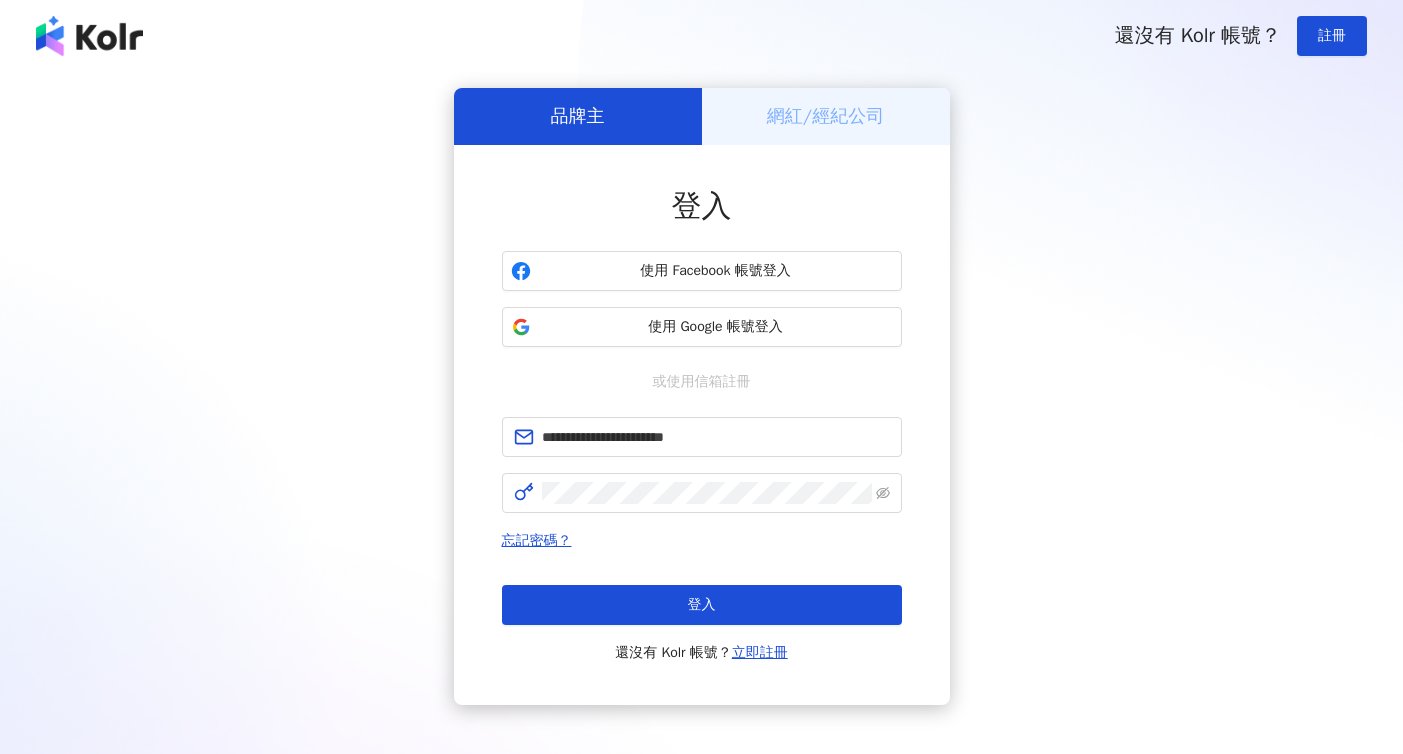 click on "使用 Google 帳號登入" at bounding box center [716, 327] 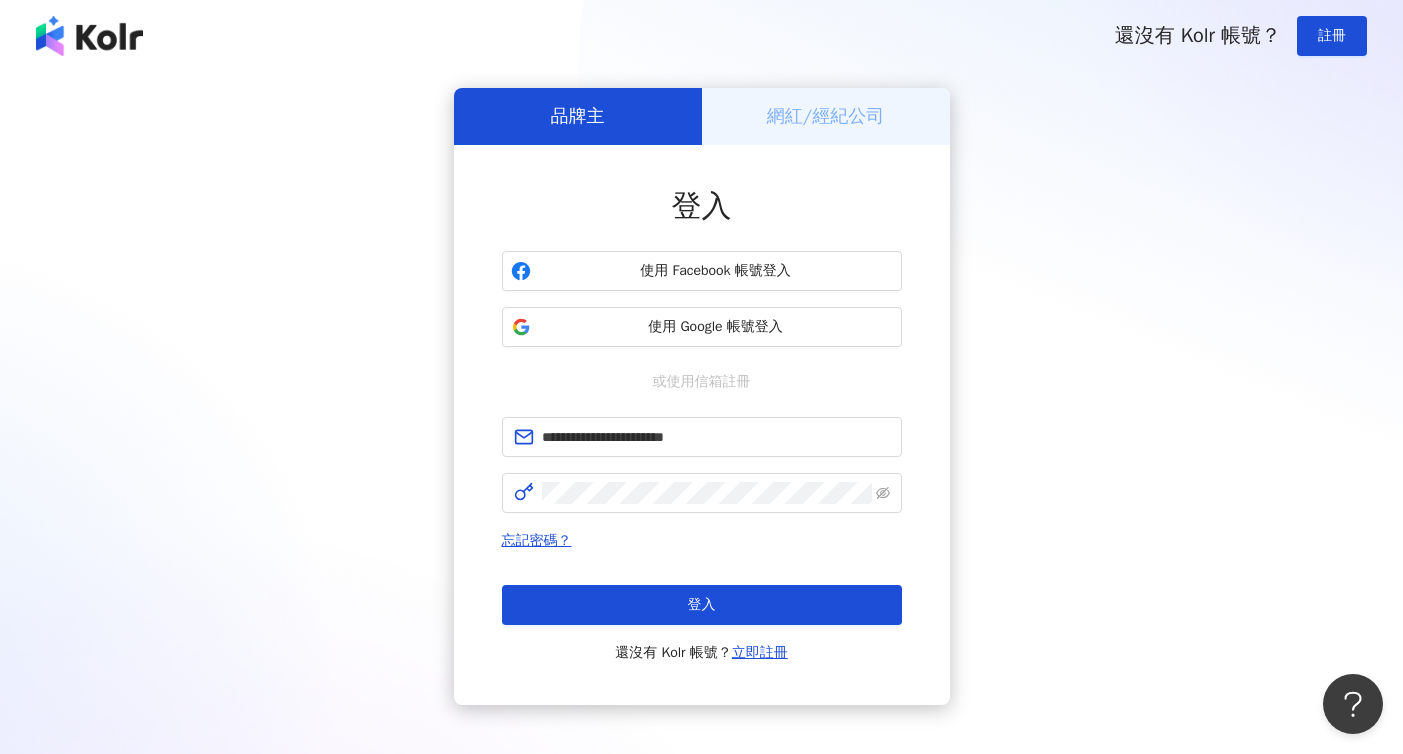 scroll, scrollTop: 0, scrollLeft: 0, axis: both 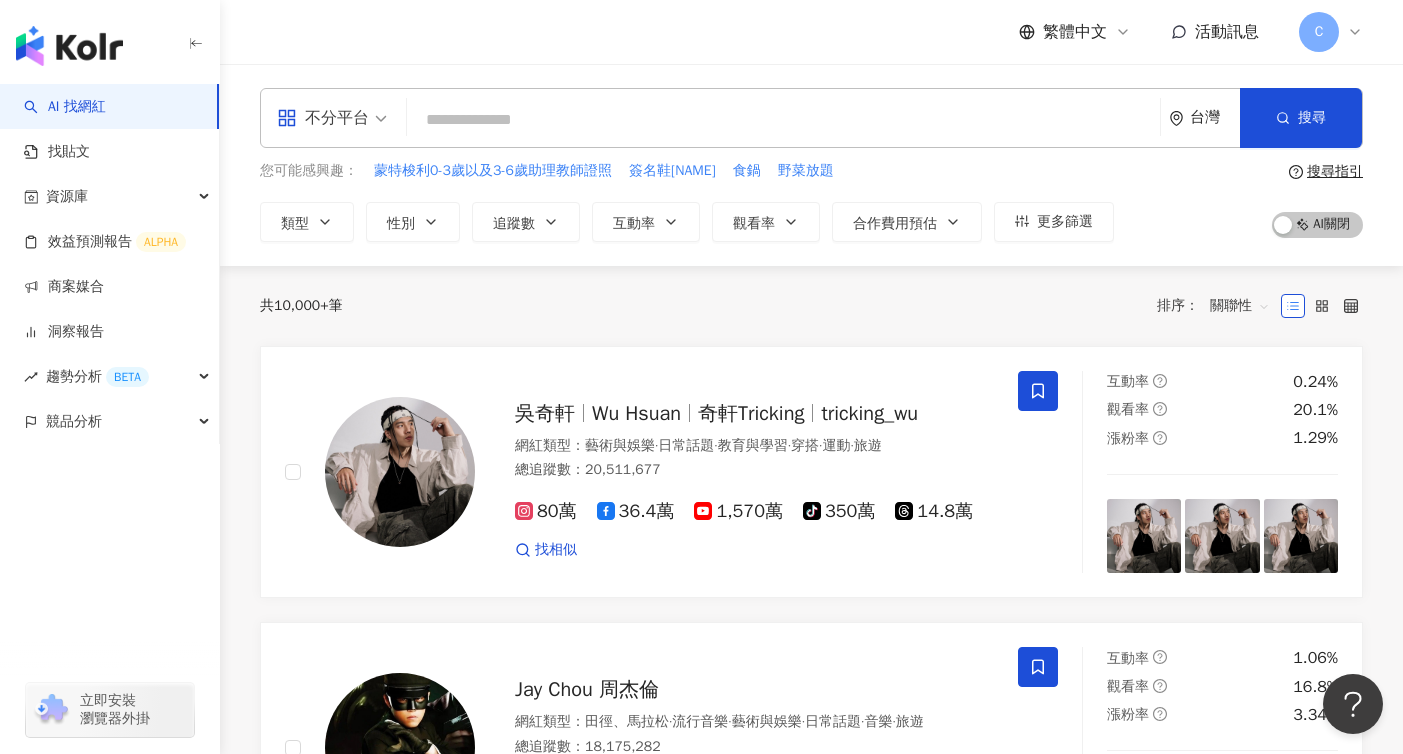 click at bounding box center (783, 120) 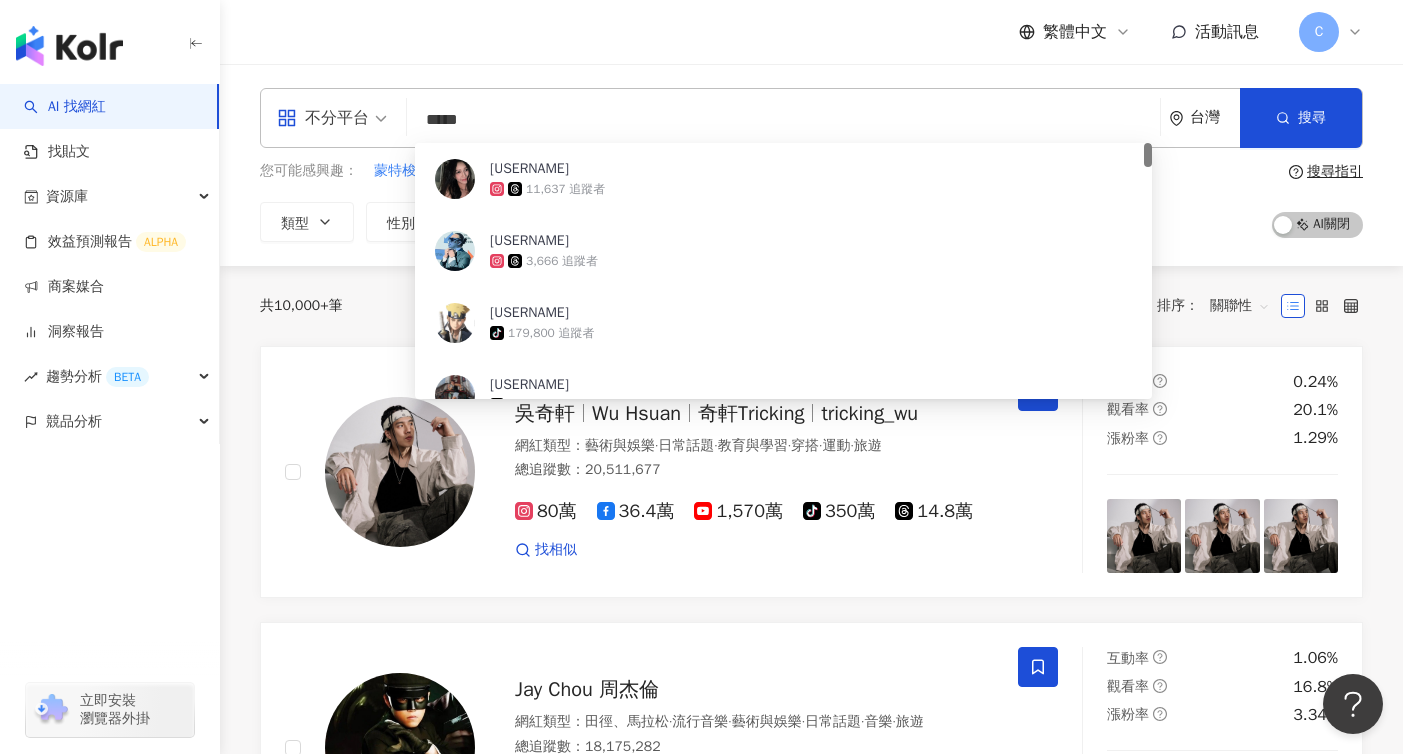 type on "******" 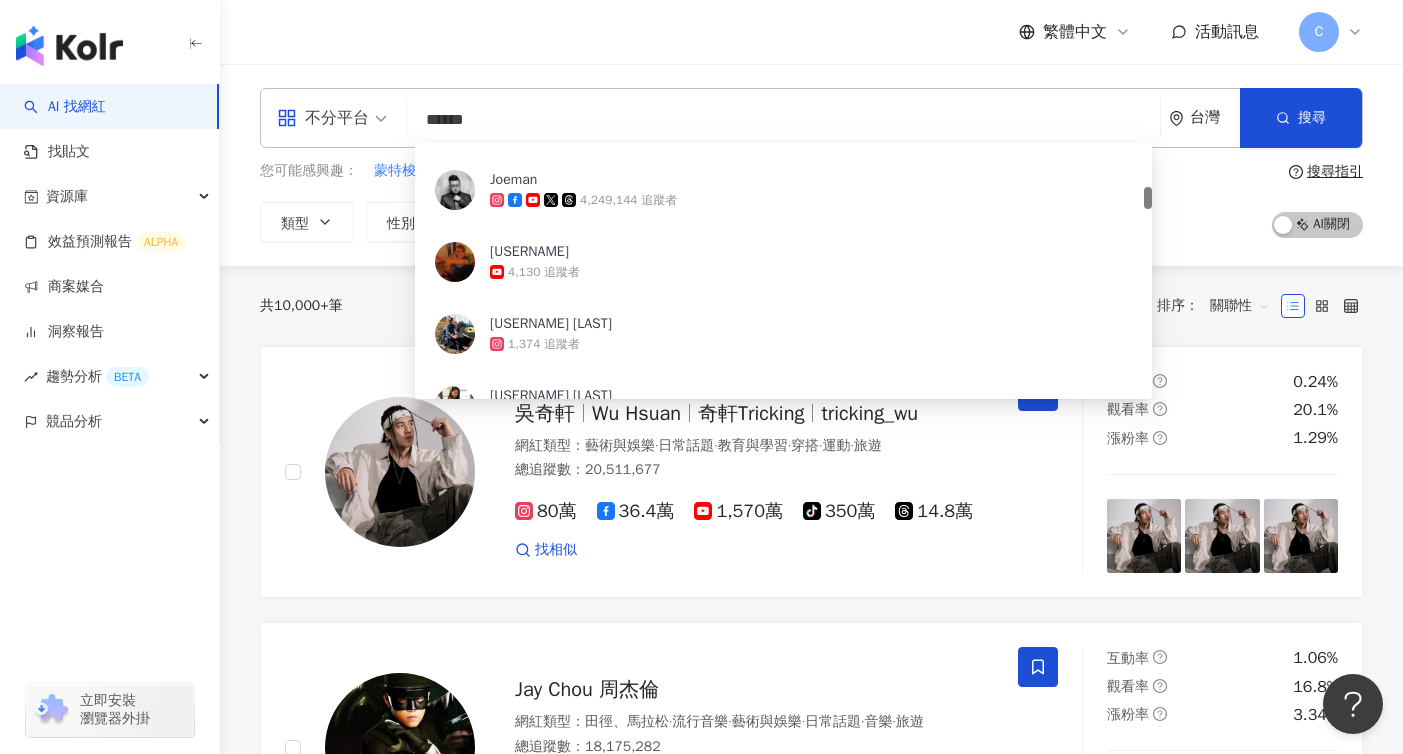 scroll, scrollTop: 442, scrollLeft: 0, axis: vertical 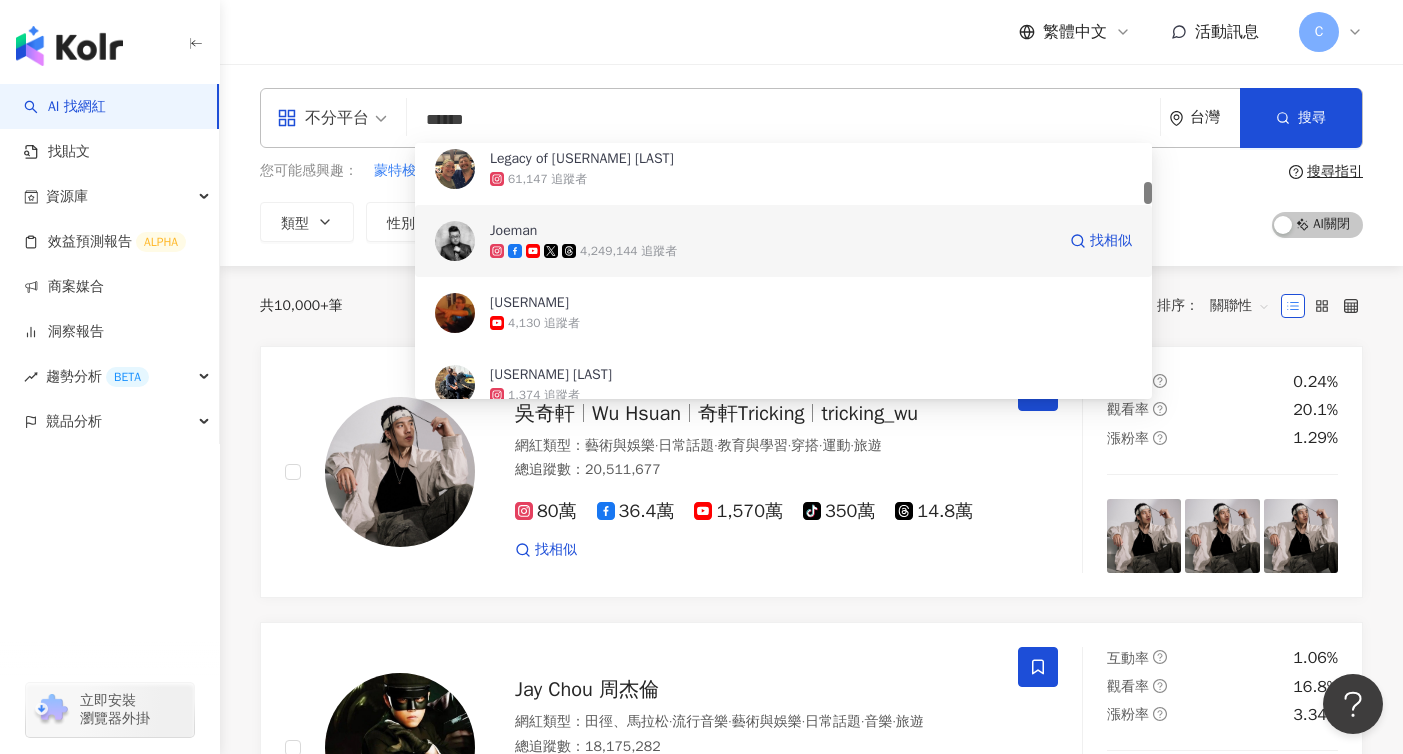 click on "Joeman" at bounding box center [772, 231] 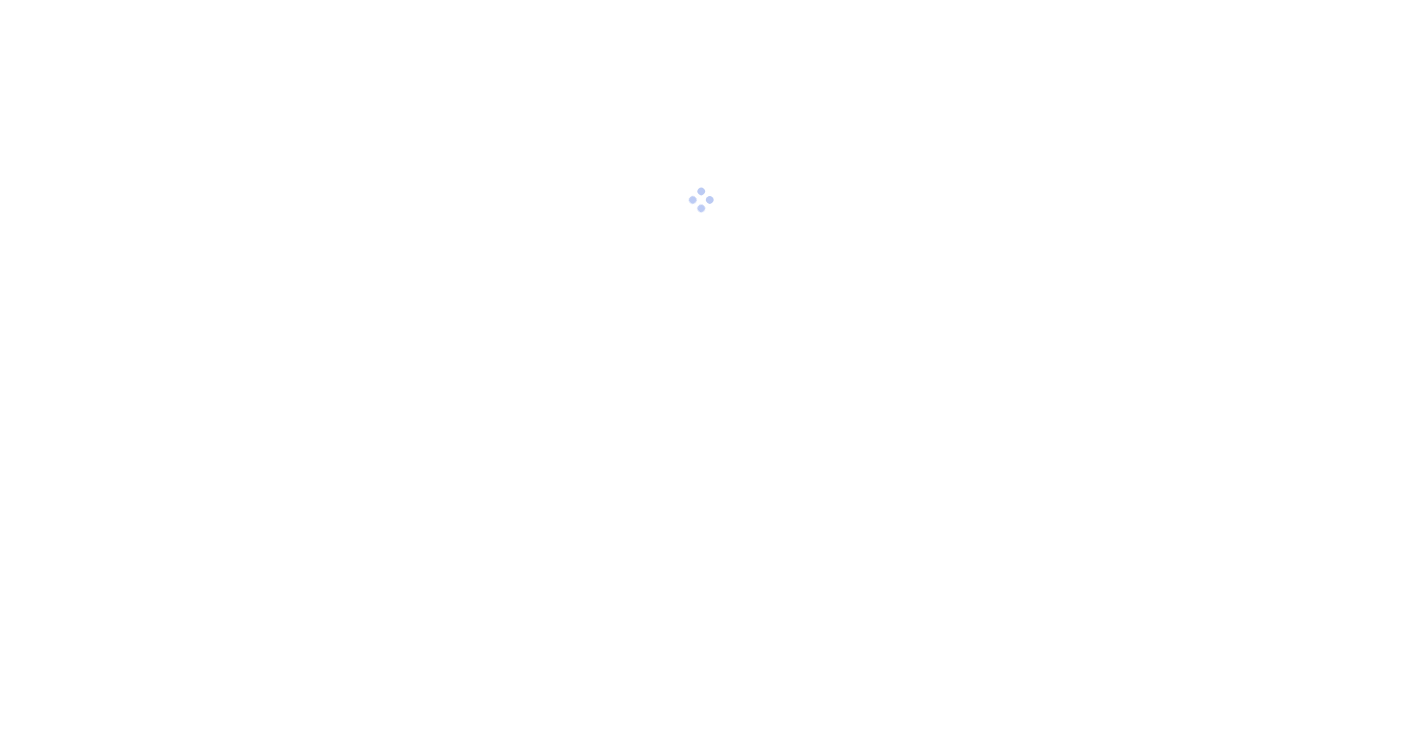 scroll, scrollTop: 0, scrollLeft: 0, axis: both 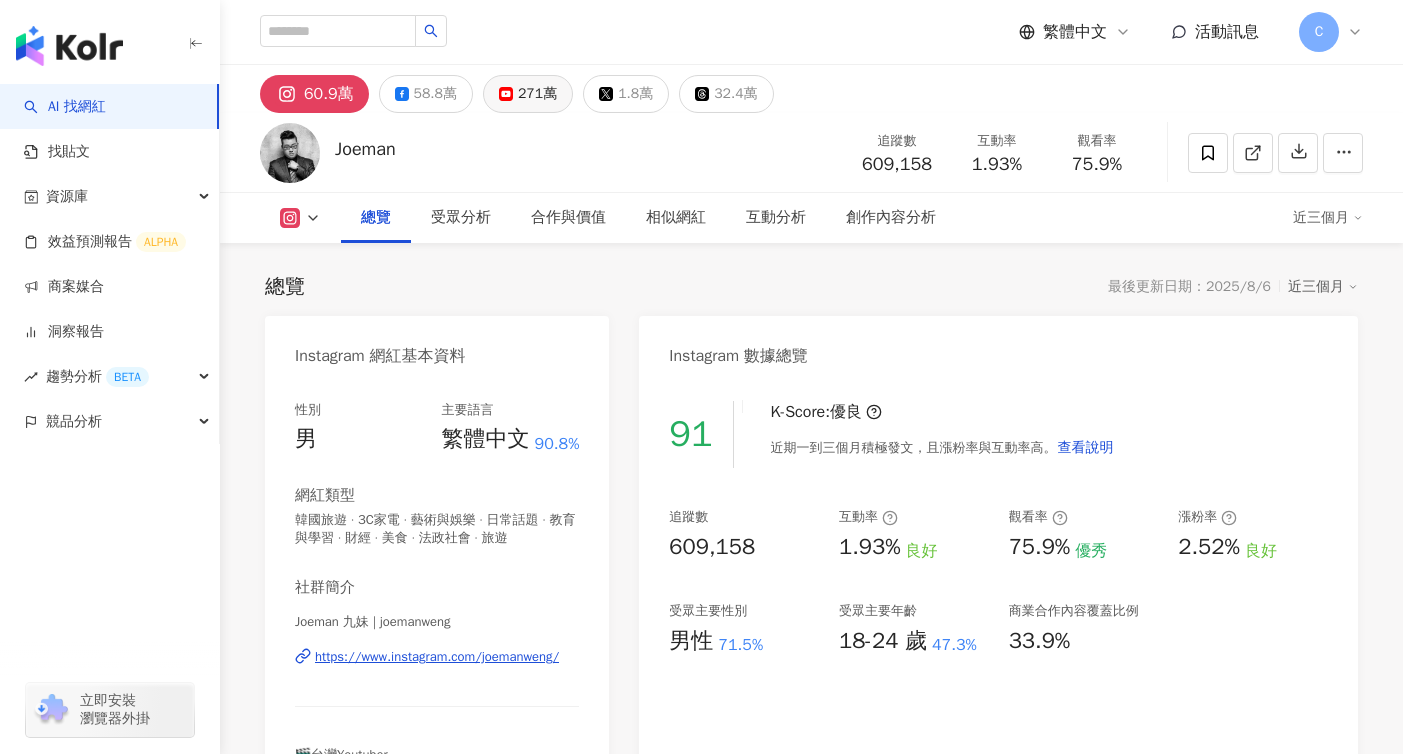 click on "271萬" at bounding box center (537, 94) 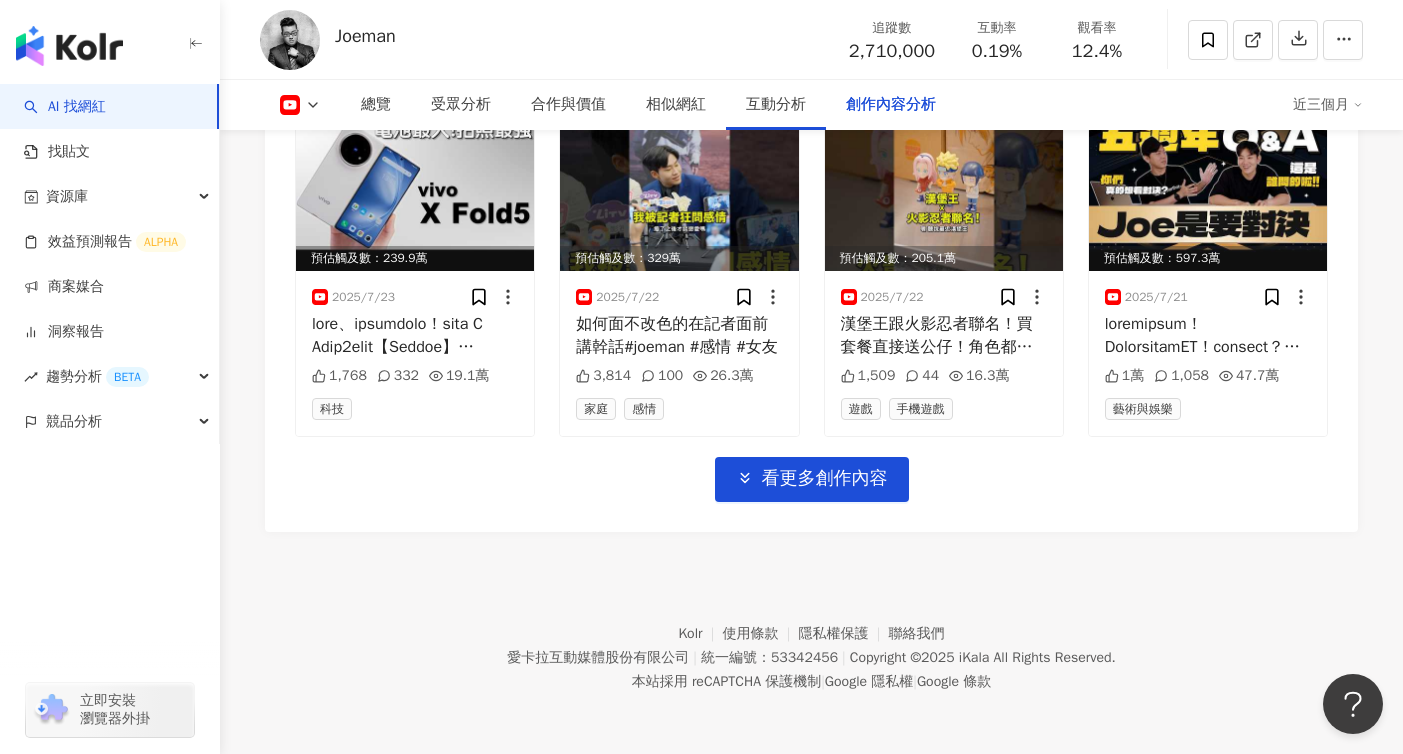 scroll, scrollTop: 0, scrollLeft: 0, axis: both 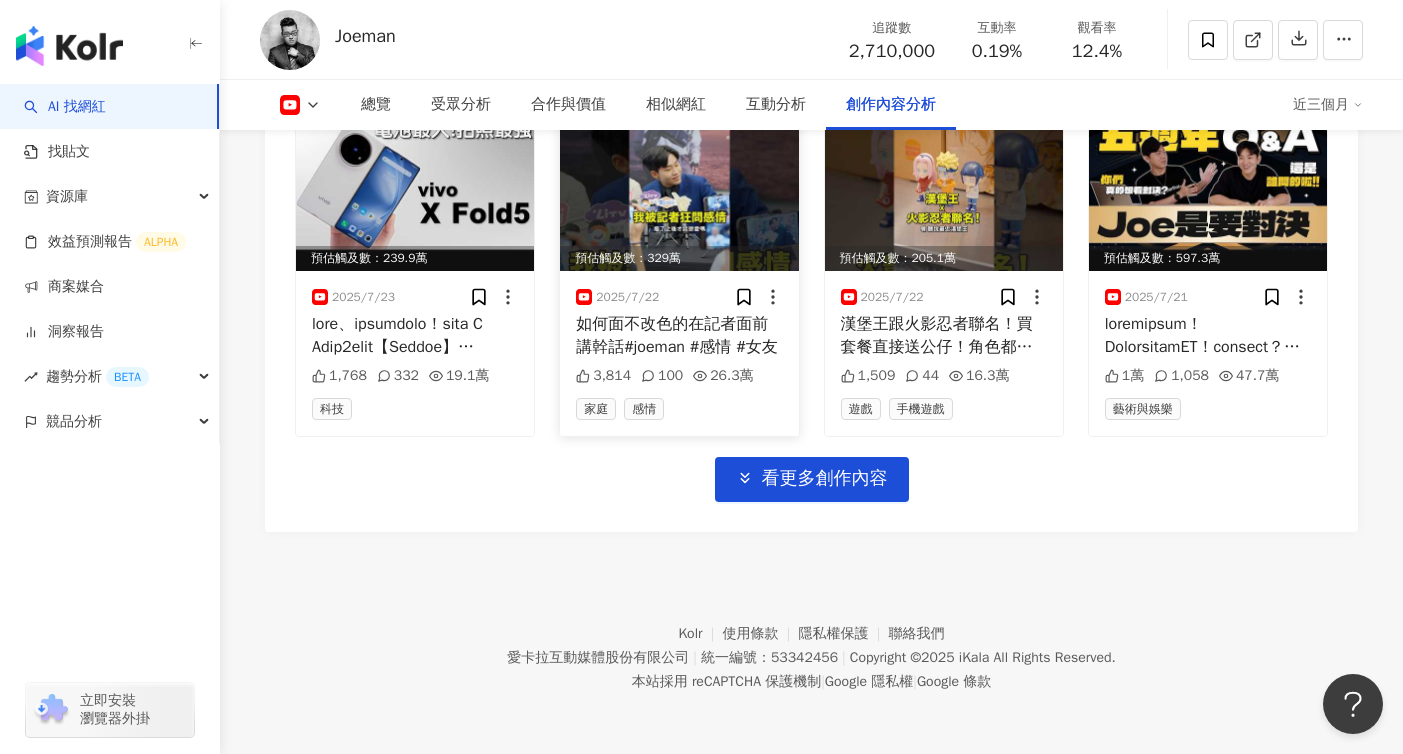 click on "如何面不改色的在記者面前講幹話#joeman #感情 #女友" at bounding box center [679, 335] 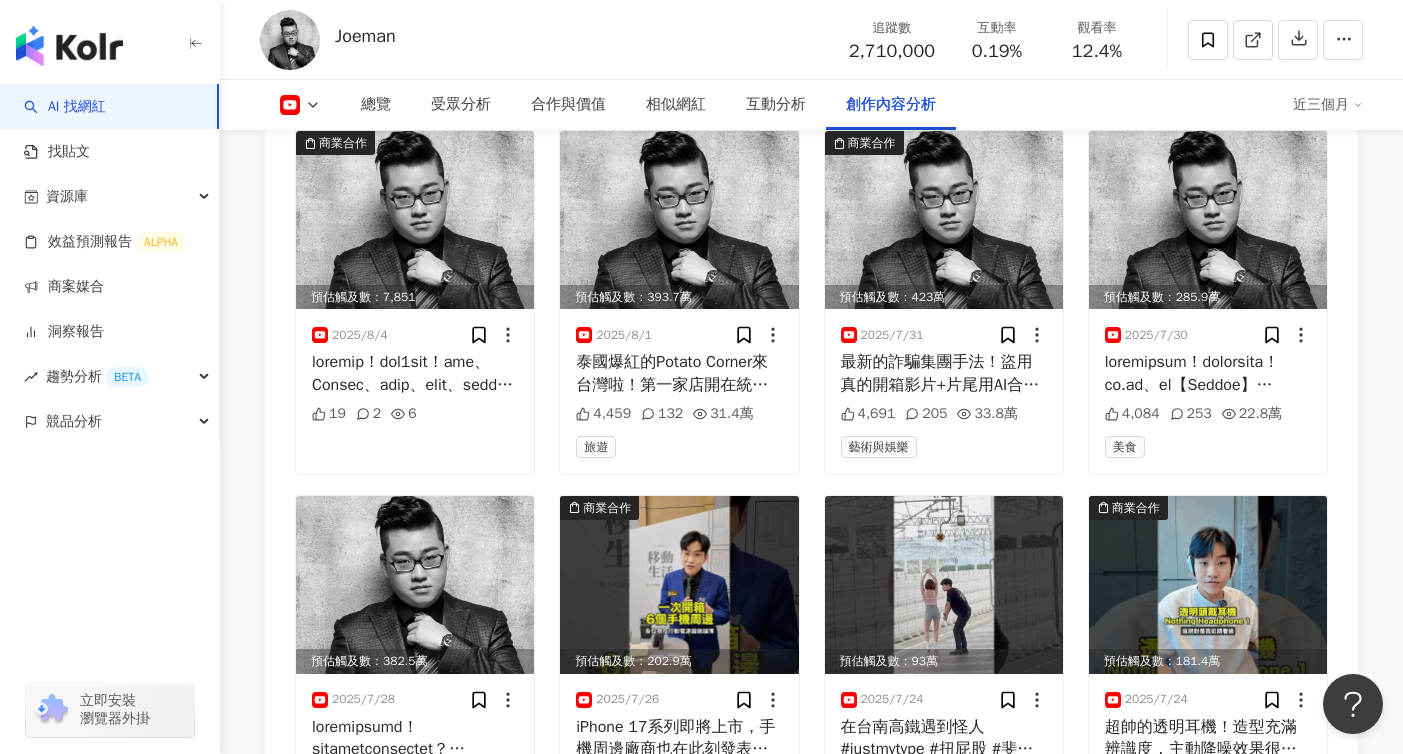 scroll, scrollTop: 5542, scrollLeft: 0, axis: vertical 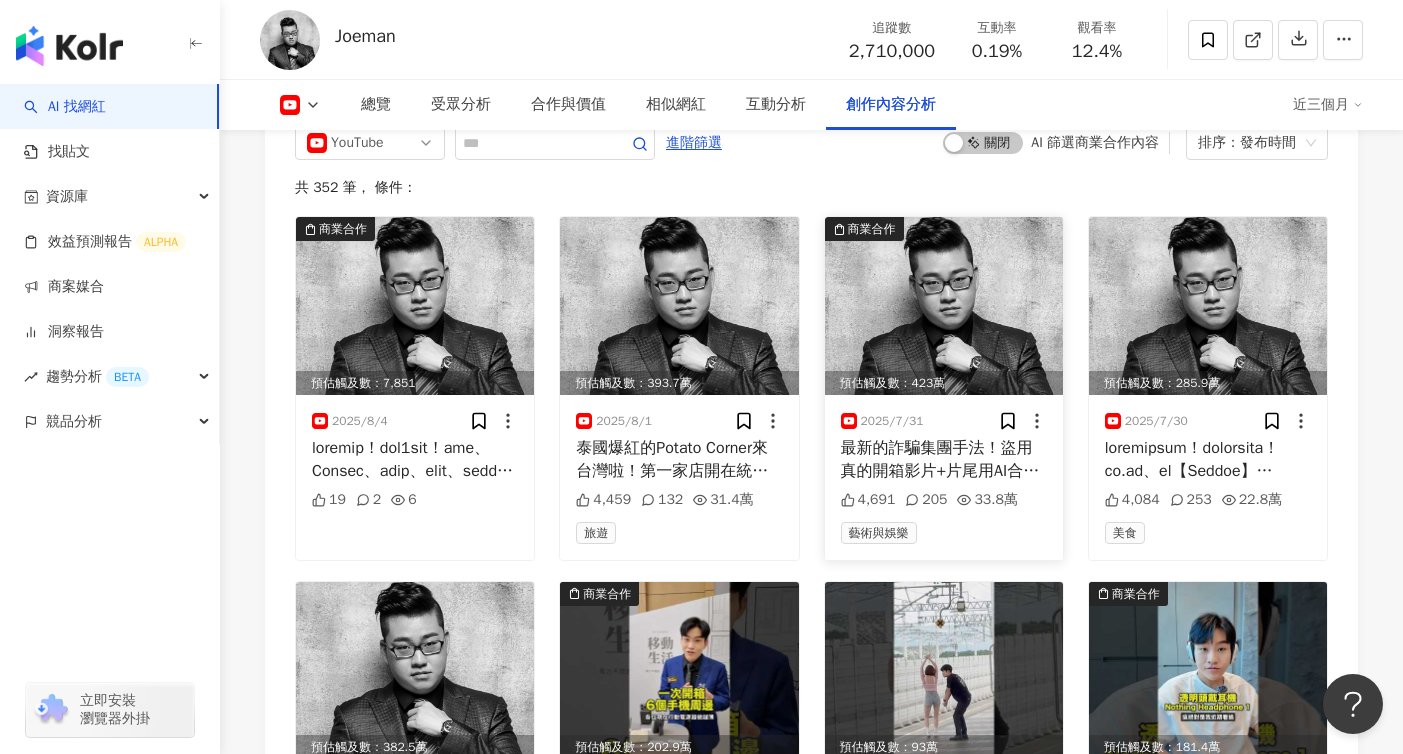 click on "最新的詐騙集團手法！盜用真的開箱影片+片尾用AI合成以假亂真的超低價資訊，並且還有分身留言購買心得增加可信度，大家最近看到太便宜的商品要特別小心！#詐騙 #ai #合成 #一頁式購物 #ai變聲" at bounding box center [944, 459] 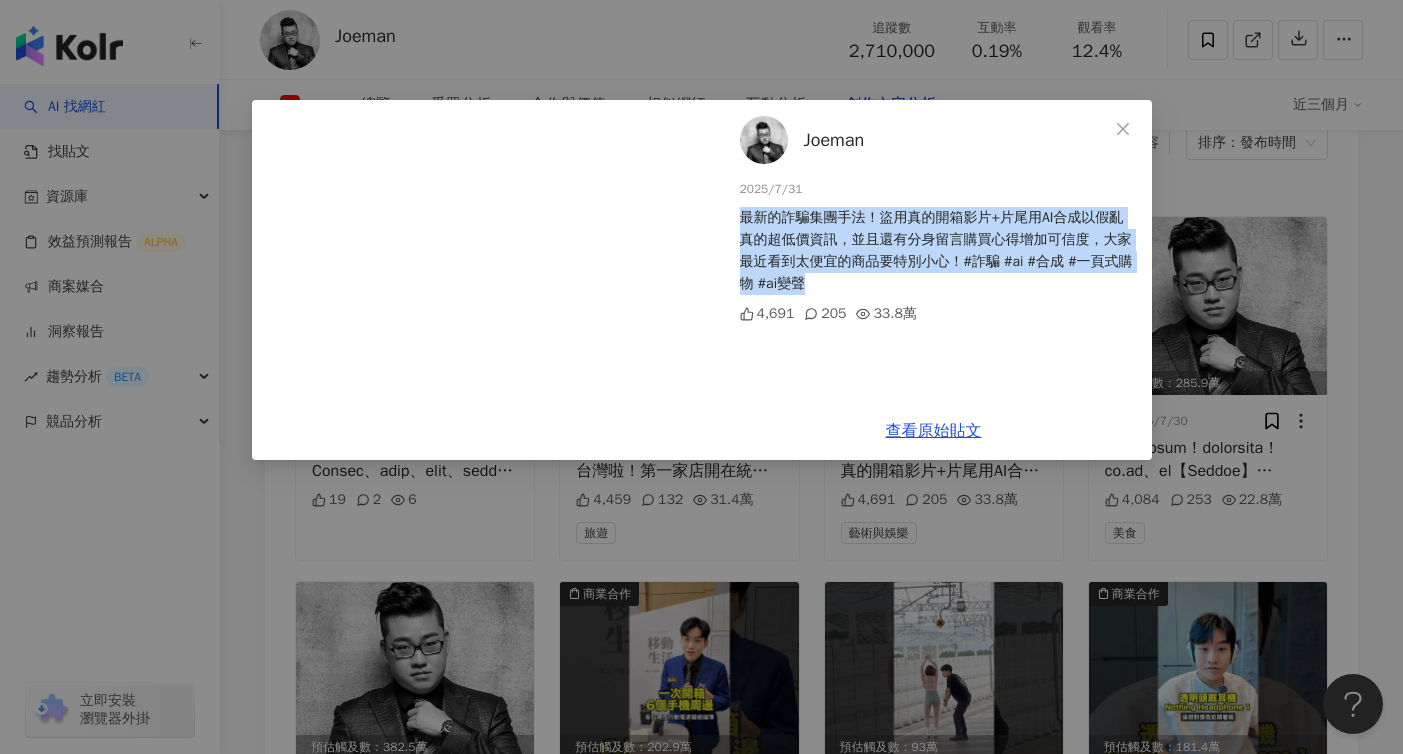 drag, startPoint x: 844, startPoint y: 279, endPoint x: 731, endPoint y: 205, distance: 135.07405 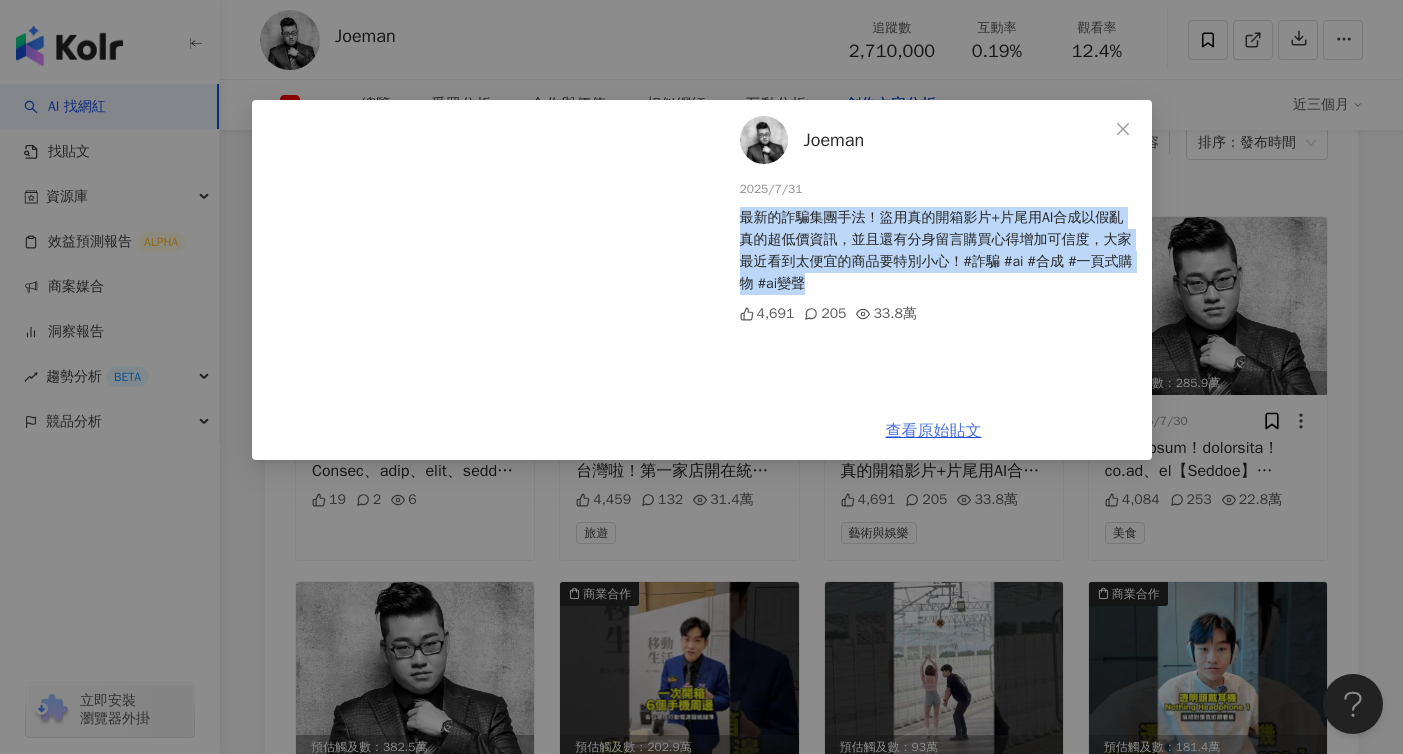 click on "查看原始貼文" at bounding box center (934, 431) 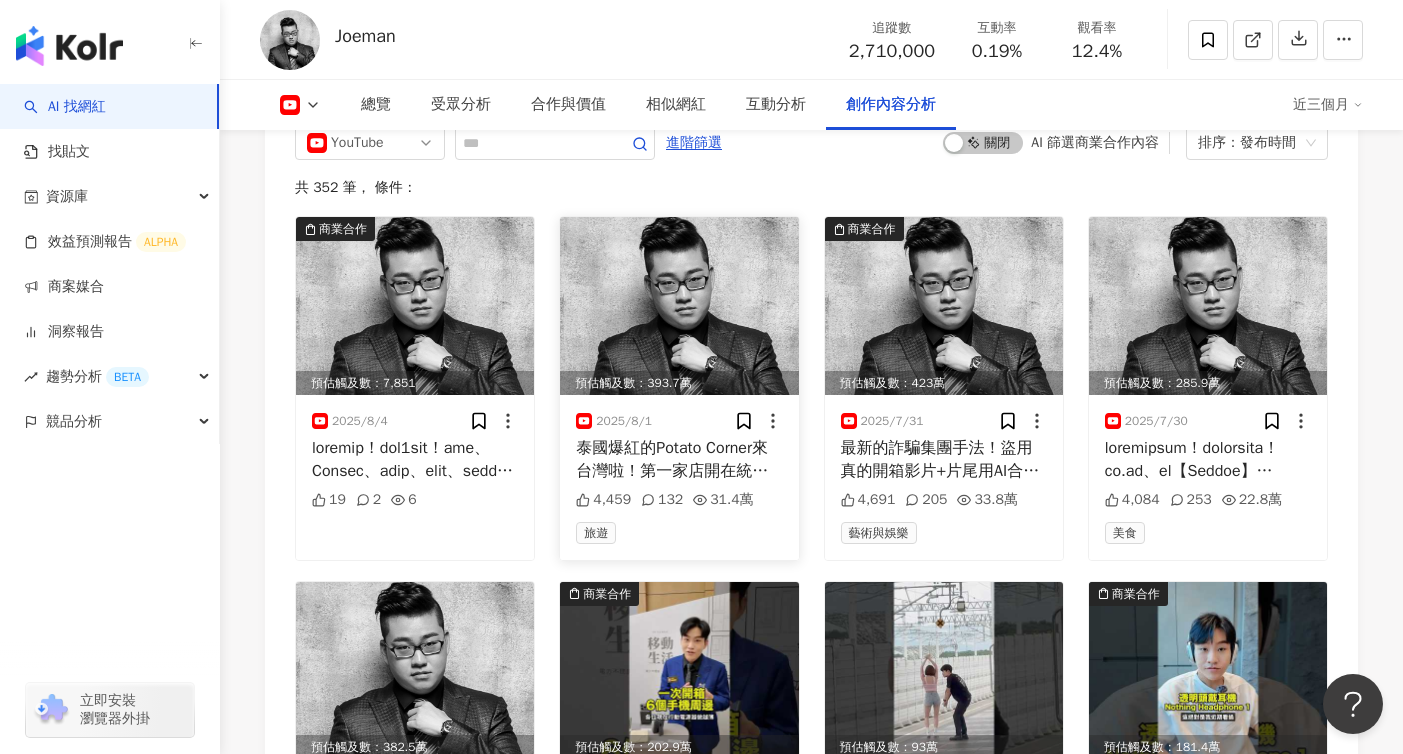click on "泰國爆紅的Potato Corner來台灣啦！第一家店開在統一時代百貨B2，明天開始試營運！試營運期間有限購並發號碼牌，預估還是要排蠻久的但至少在百貨裡有冷氣吹⋯" at bounding box center (679, 459) 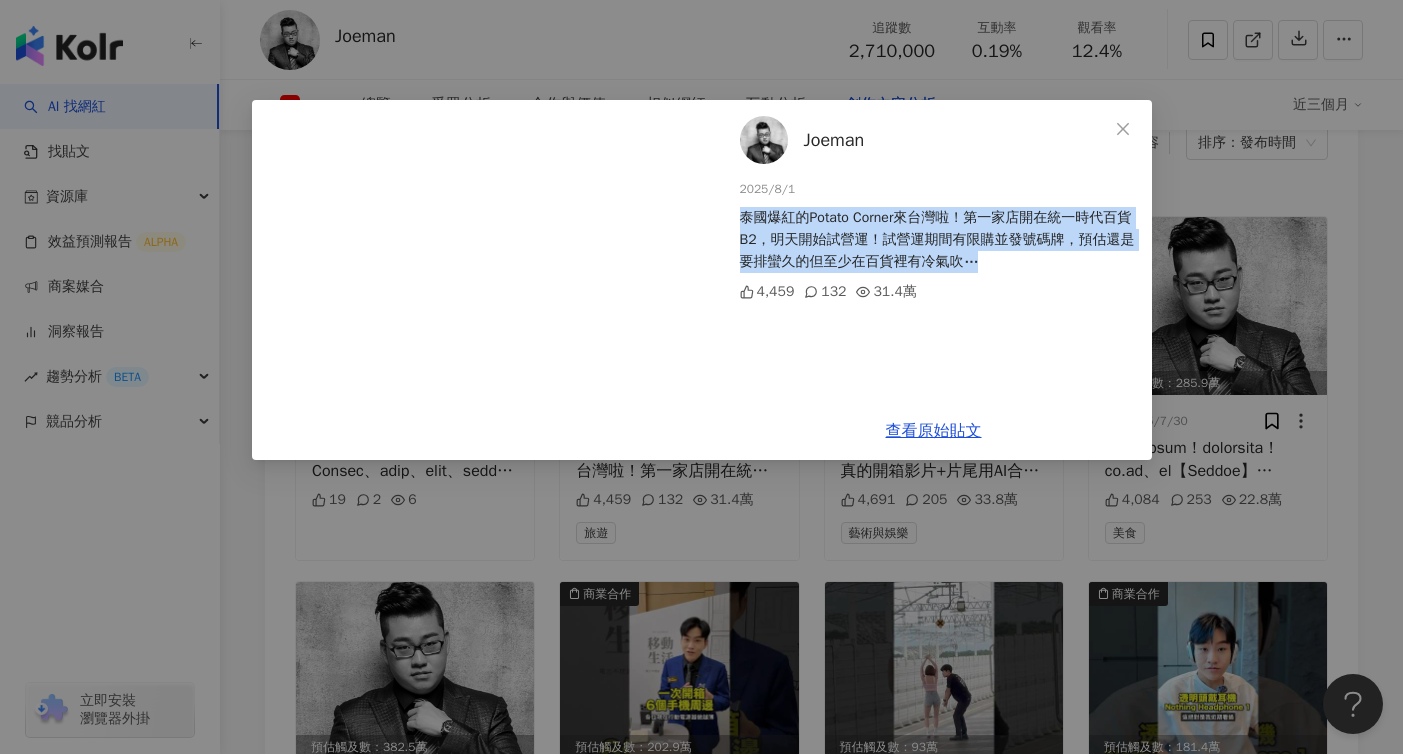 drag, startPoint x: 1018, startPoint y: 268, endPoint x: 718, endPoint y: 219, distance: 303.97534 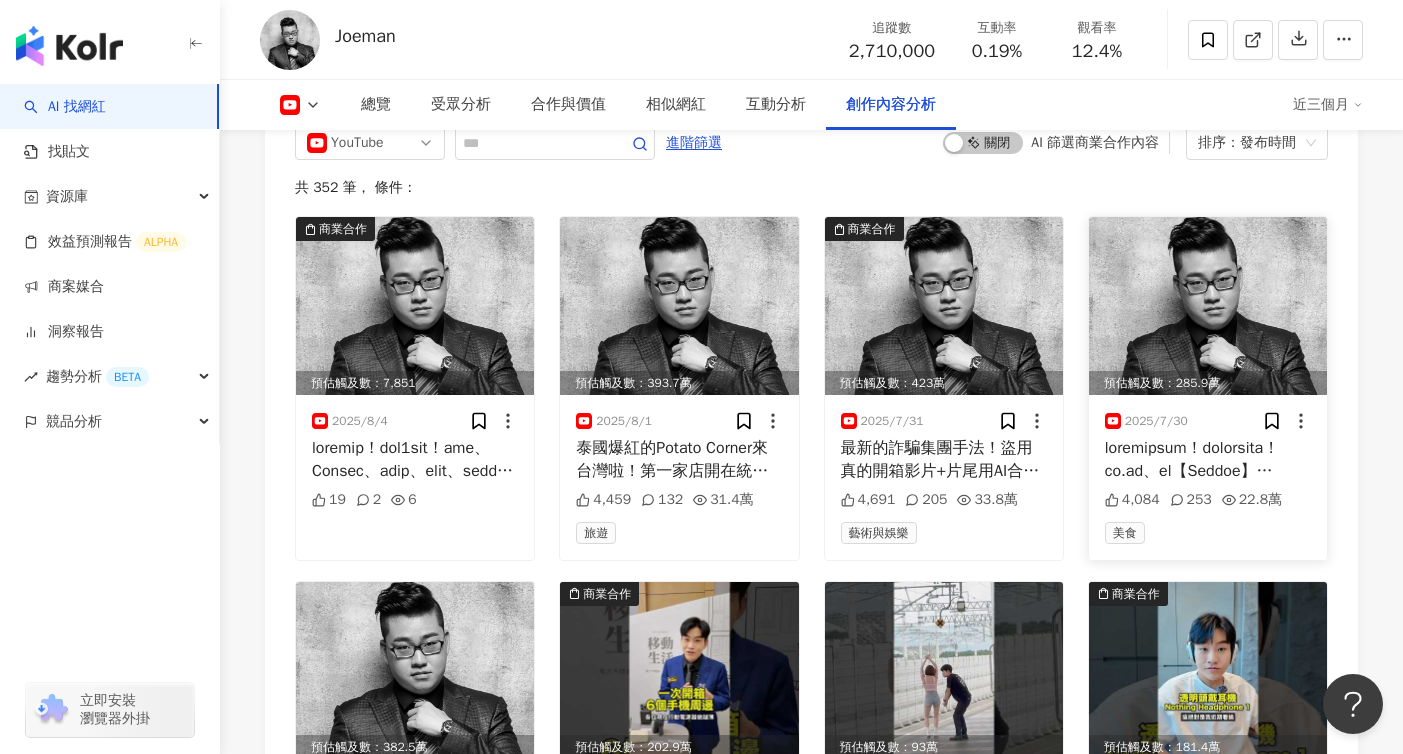 click on "2025/7/30 4,084 253 22.8萬 美食" at bounding box center (1208, 477) 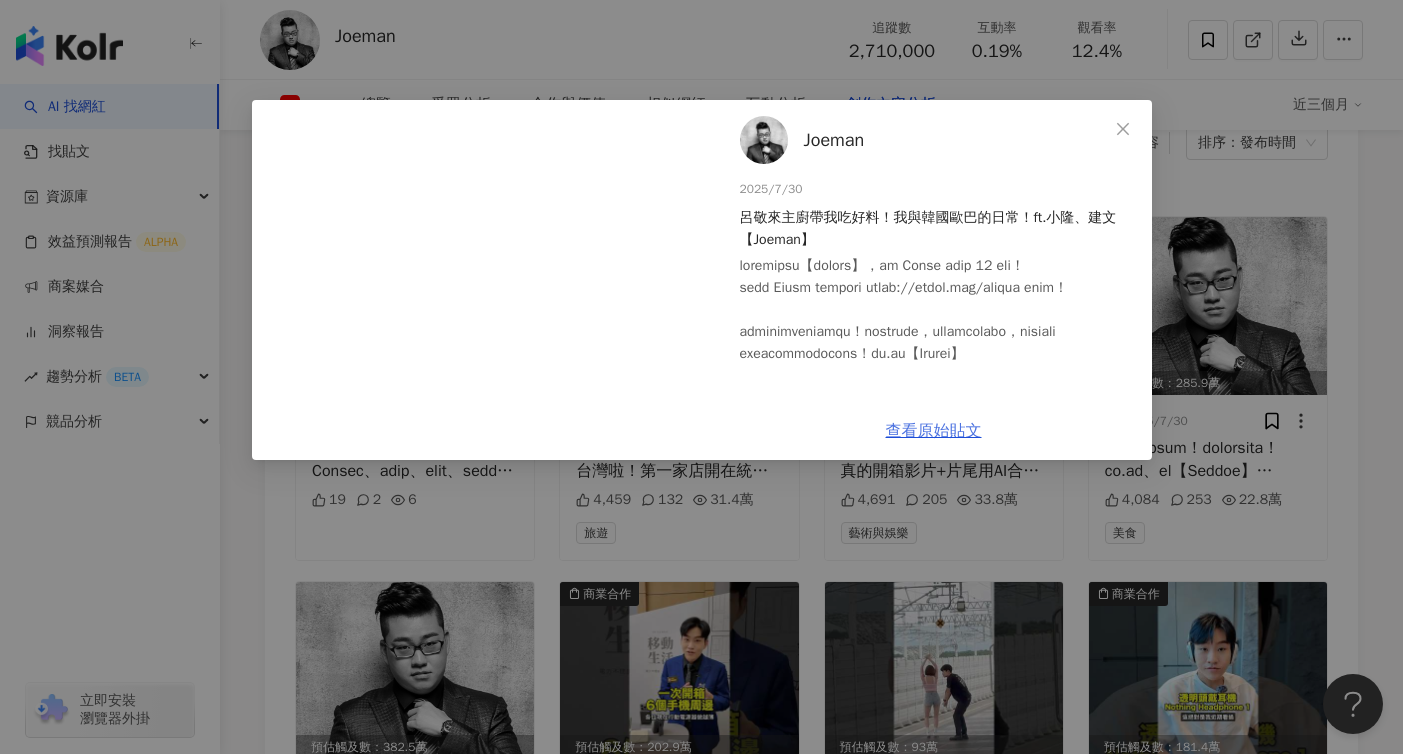 click on "查看原始貼文" at bounding box center [934, 431] 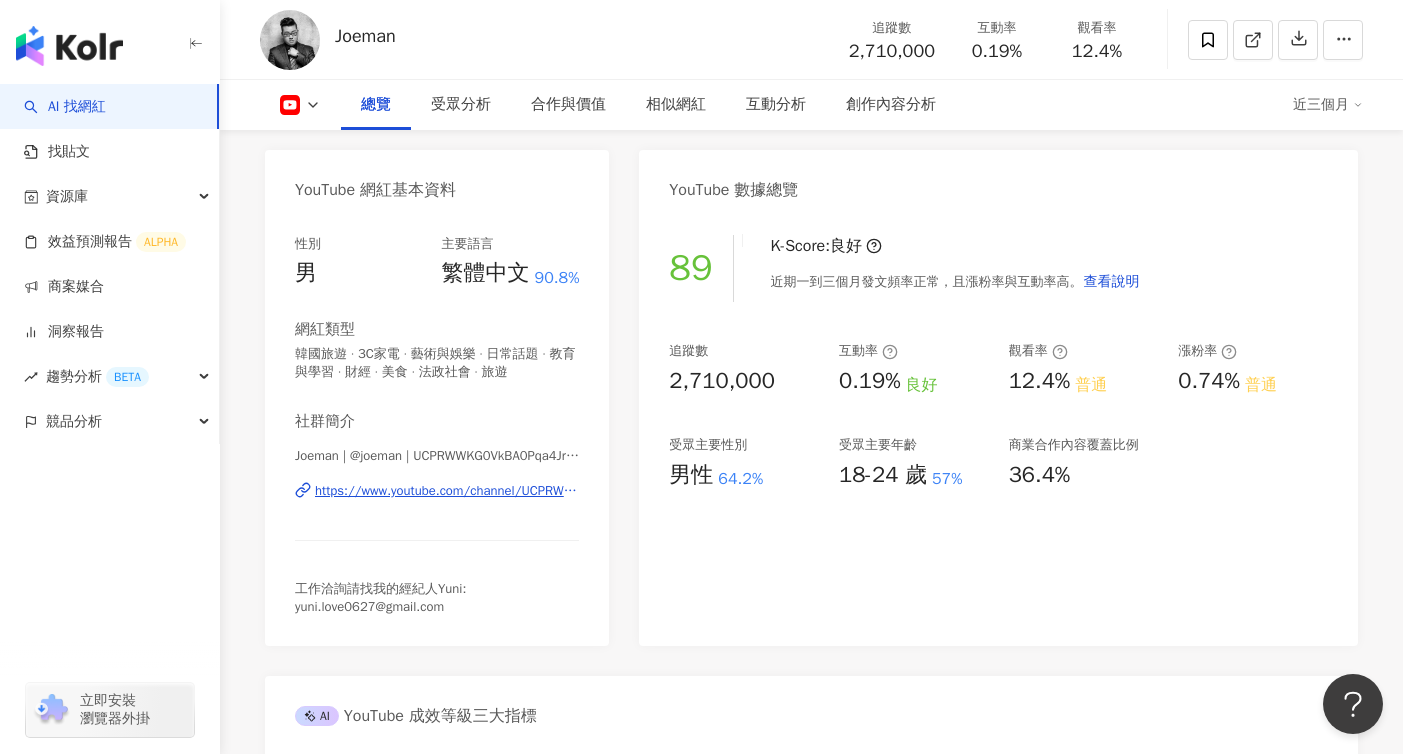 scroll, scrollTop: 167, scrollLeft: 0, axis: vertical 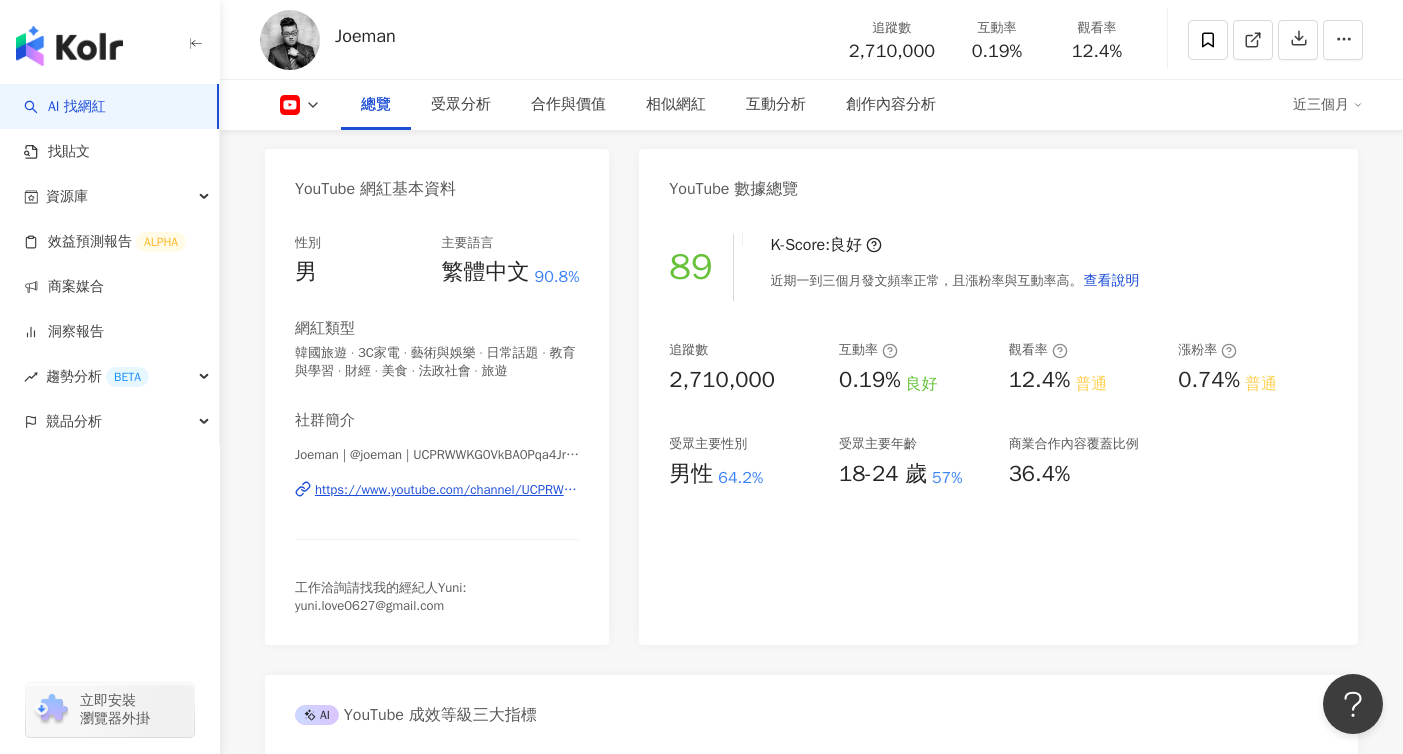 click on "工作洽詢請找我的經紀人Yuni:
yuni.love0627@gmail.com" at bounding box center (437, 597) 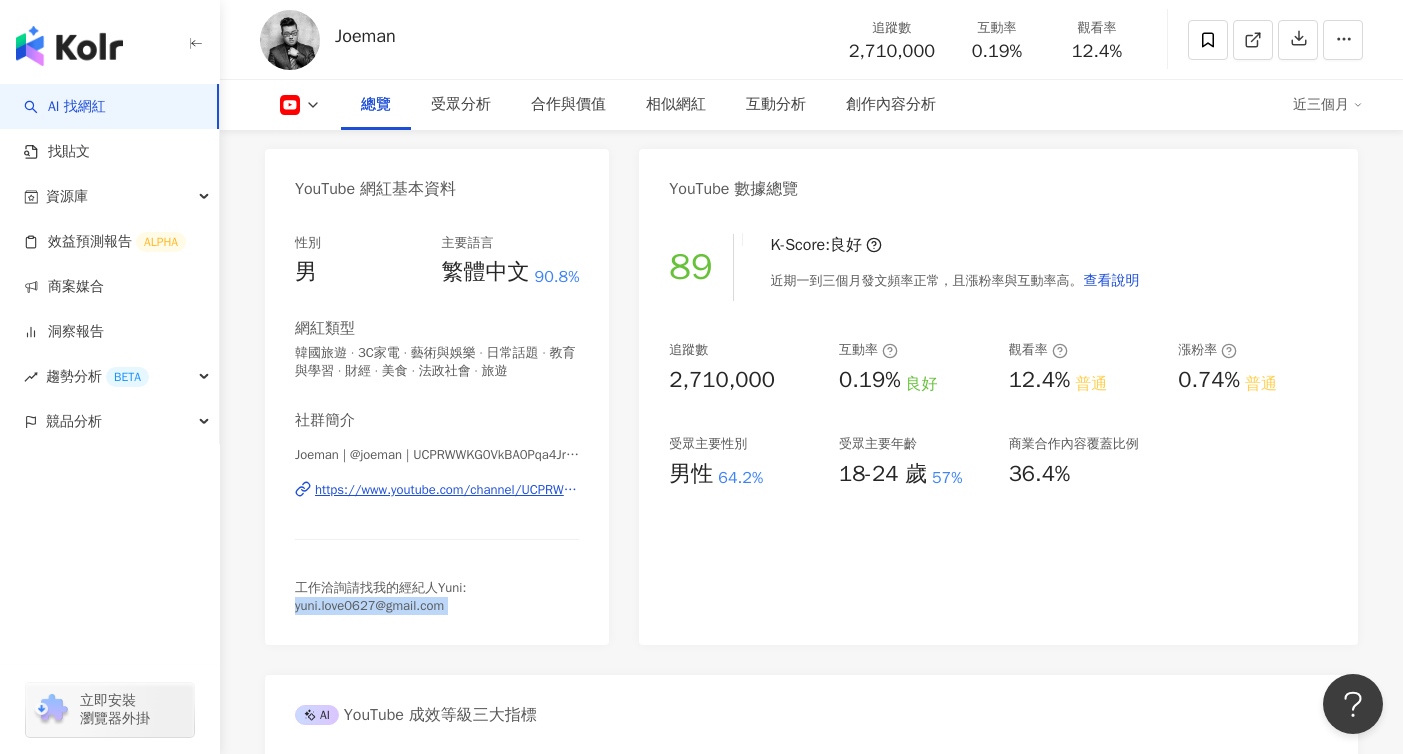 click on "工作洽詢請找我的經紀人Yuni:
yuni.love0627@gmail.com" at bounding box center (437, 597) 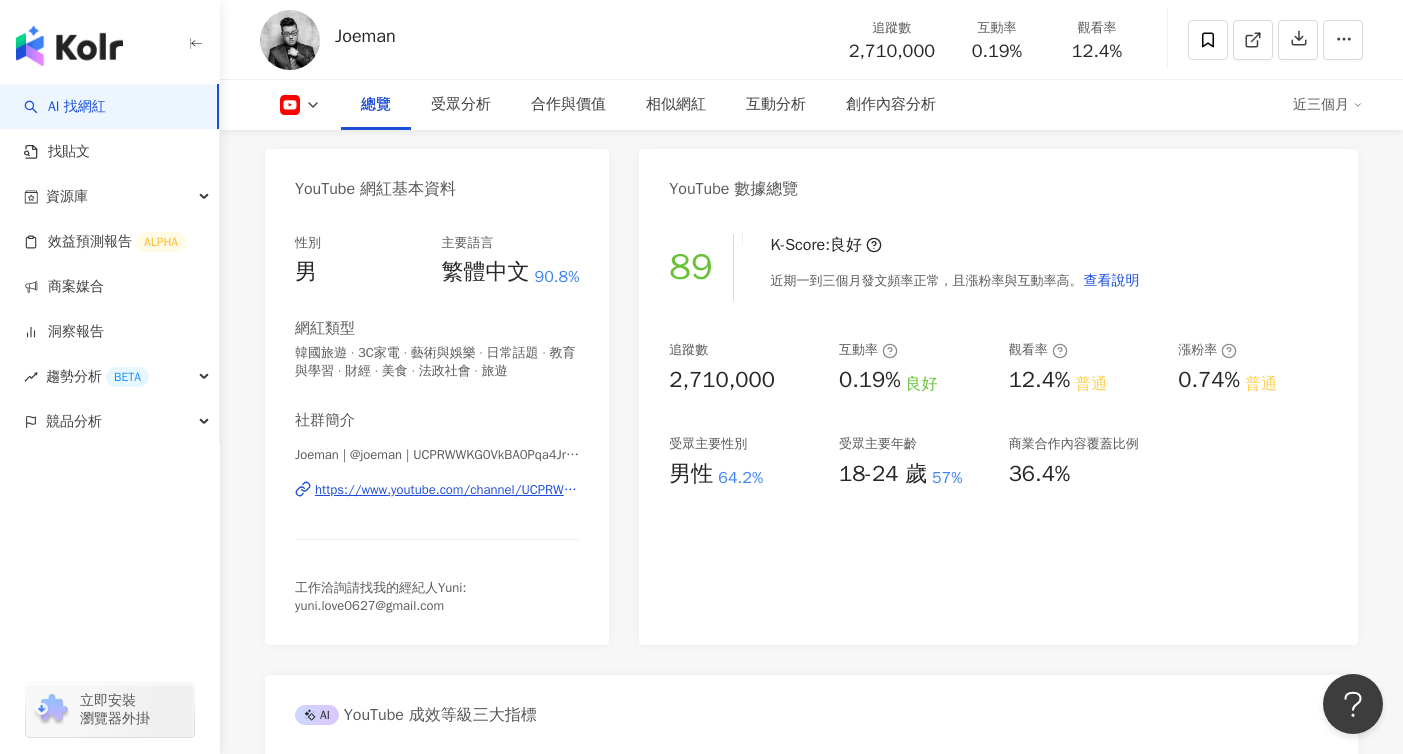 click 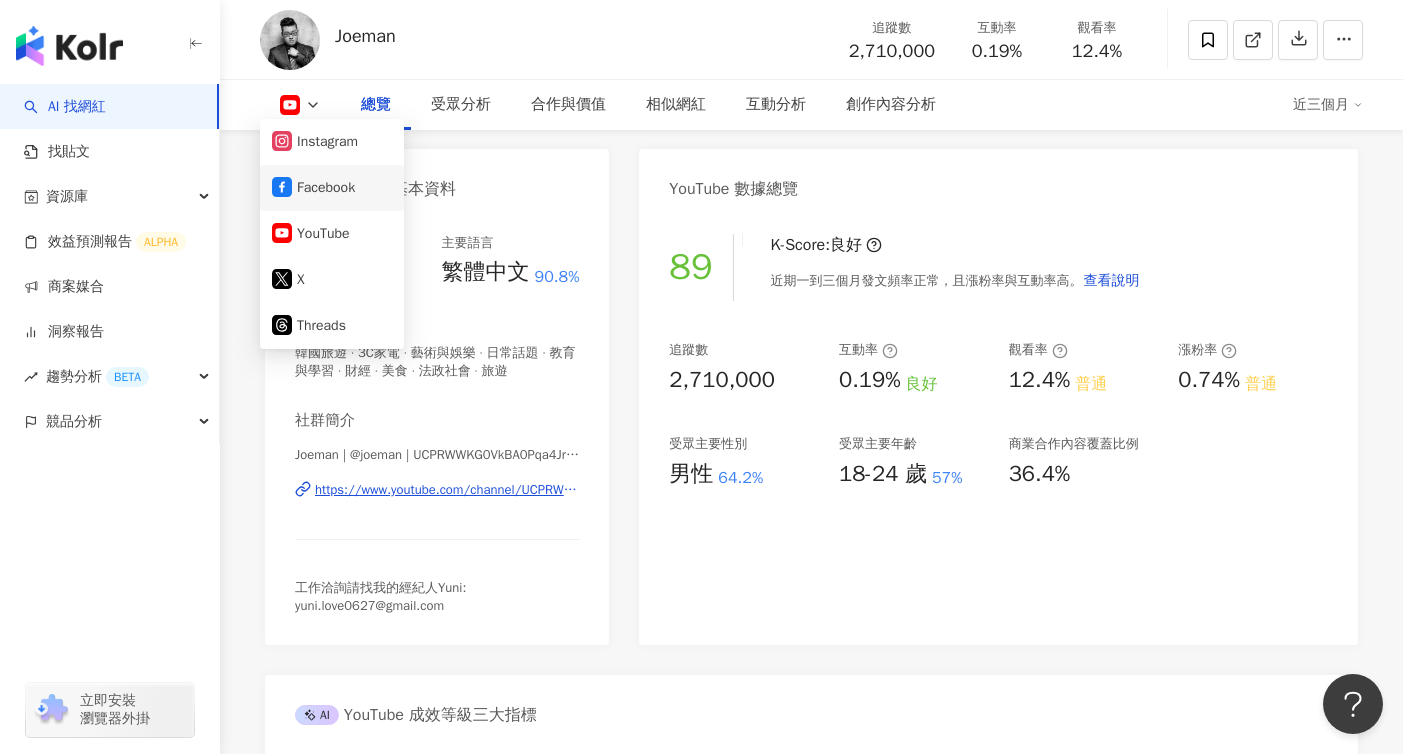 click on "Facebook" at bounding box center [332, 188] 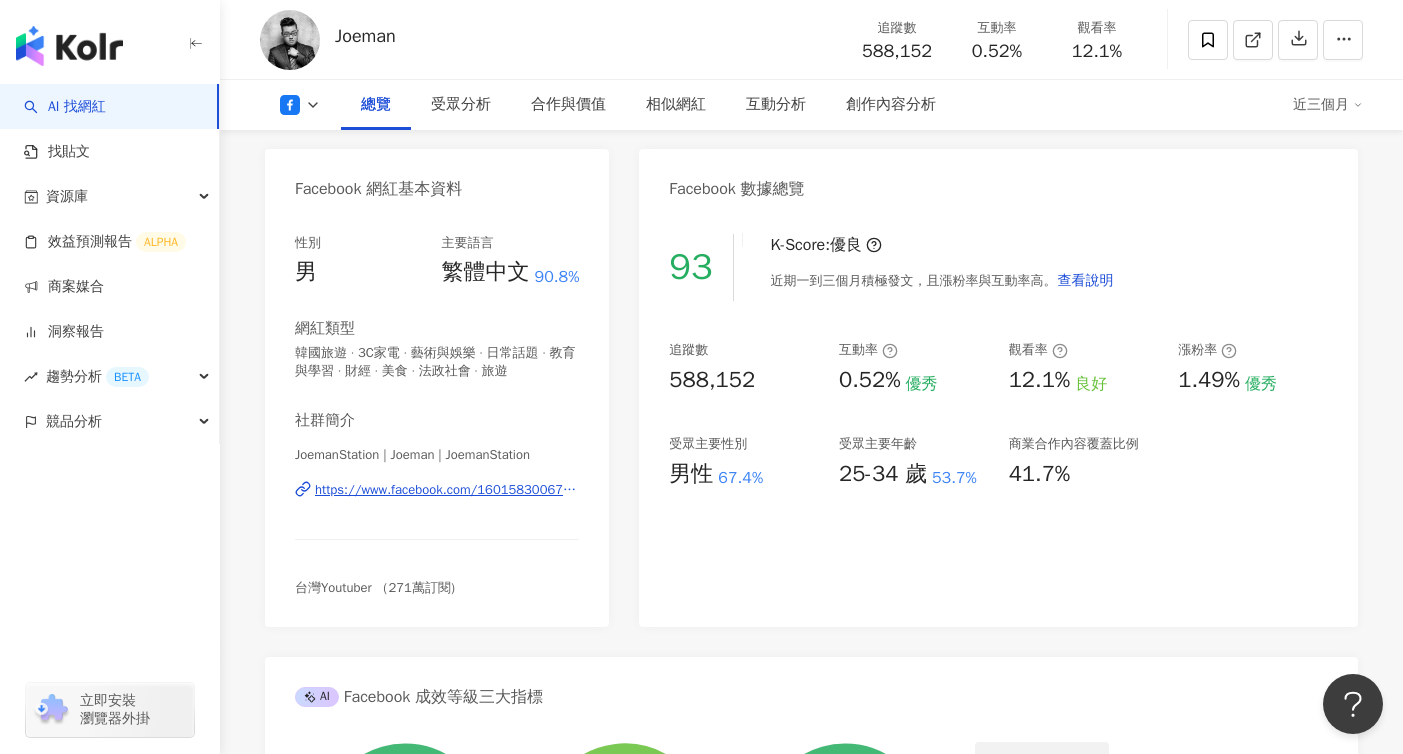 click 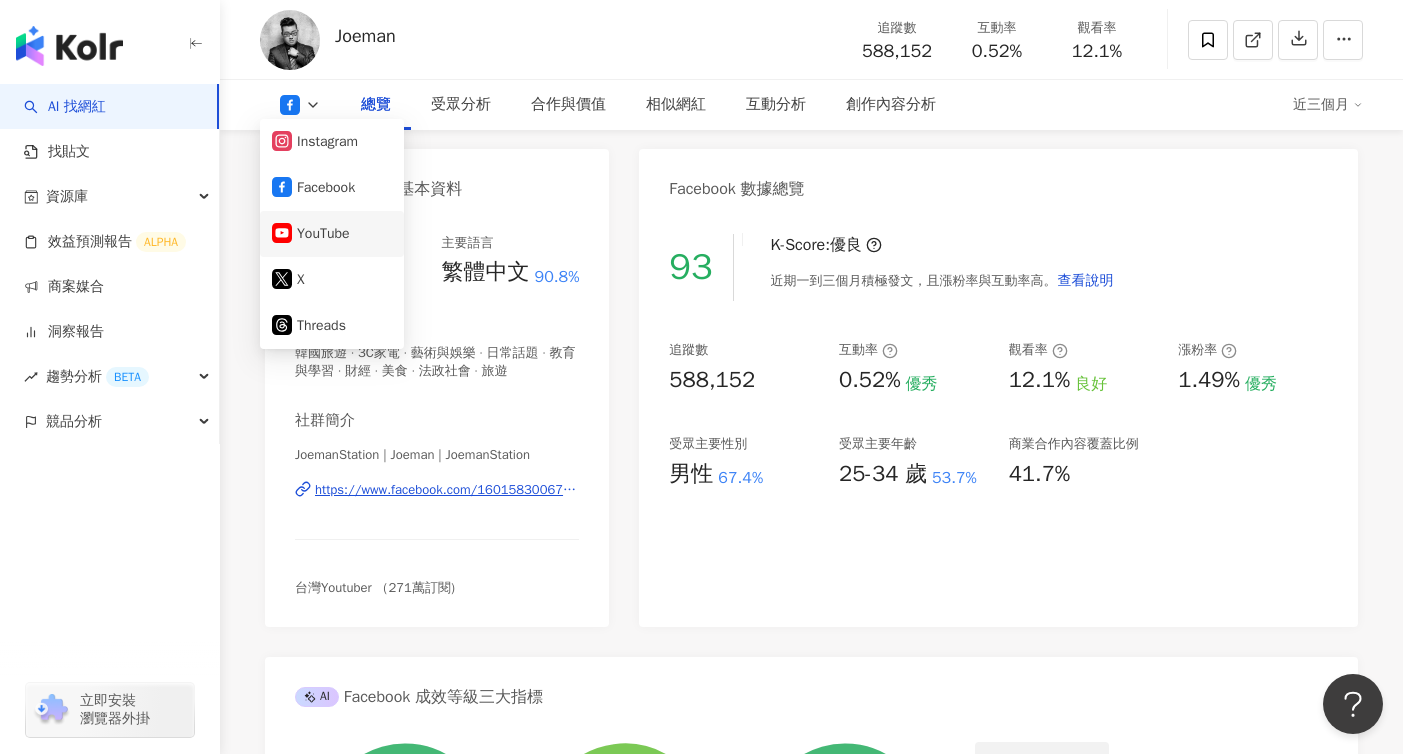 click on "YouTube" at bounding box center [332, 234] 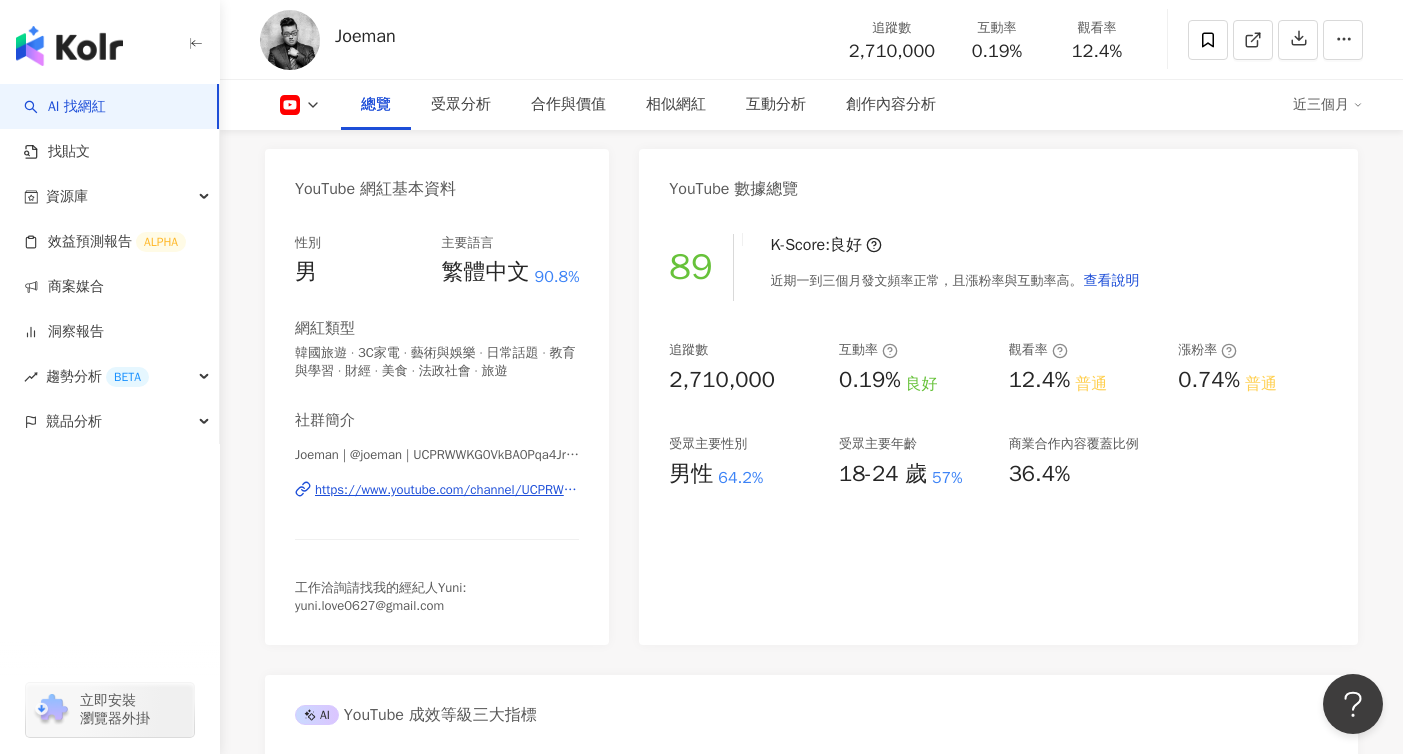 click on "工作洽詢請找我的經紀人Yuni:
yuni.love0627@gmail.com" at bounding box center [380, 596] 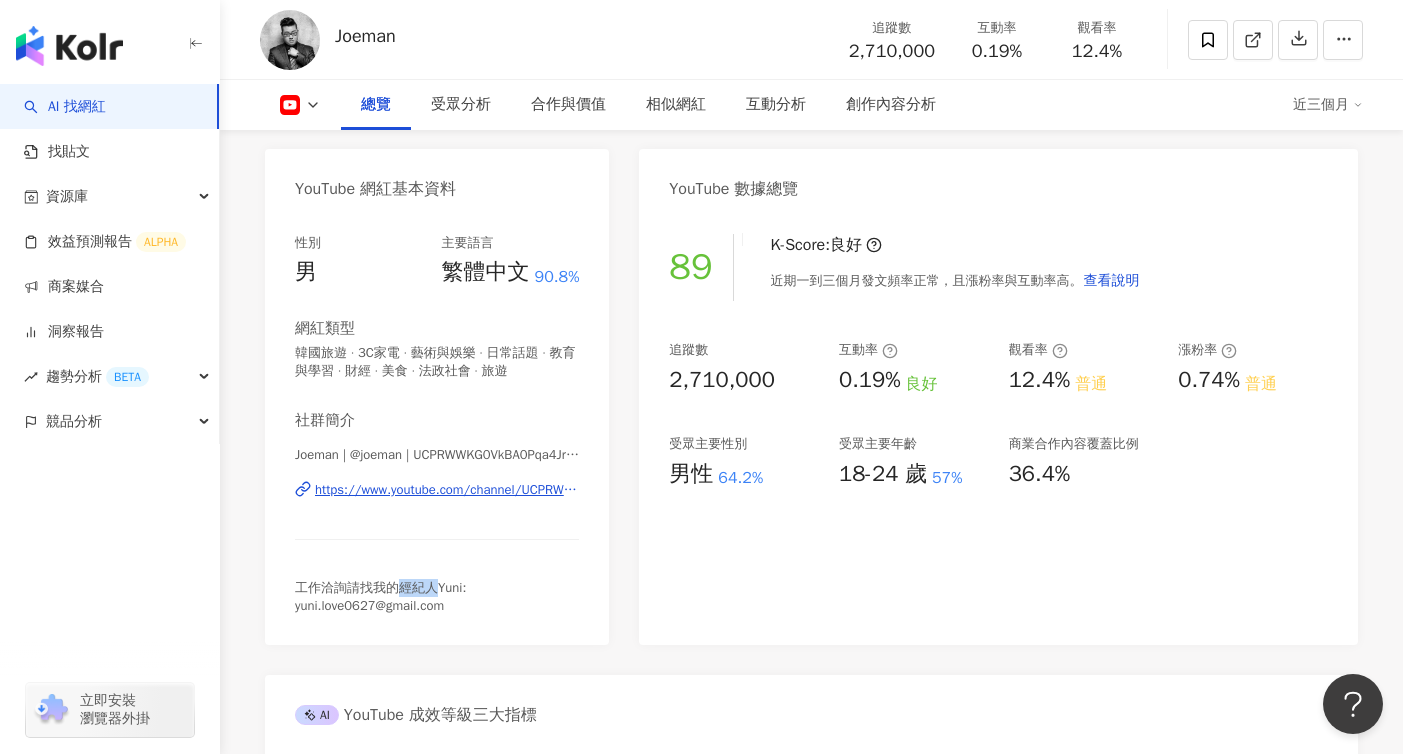 click on "工作洽詢請找我的經紀人Yuni:
yuni.love0627@gmail.com" at bounding box center [380, 596] 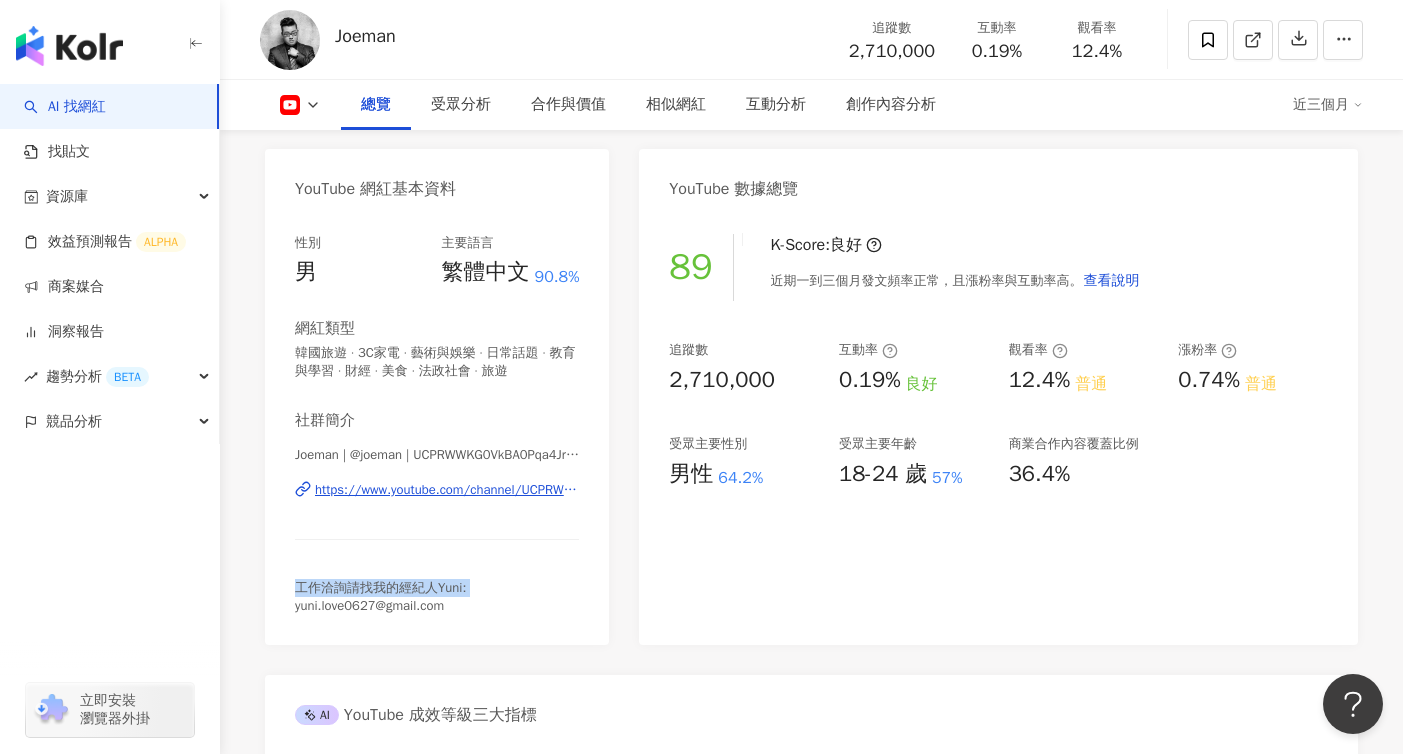 click on "工作洽詢請找我的經紀人Yuni:
yuni.love0627@gmail.com" at bounding box center [380, 596] 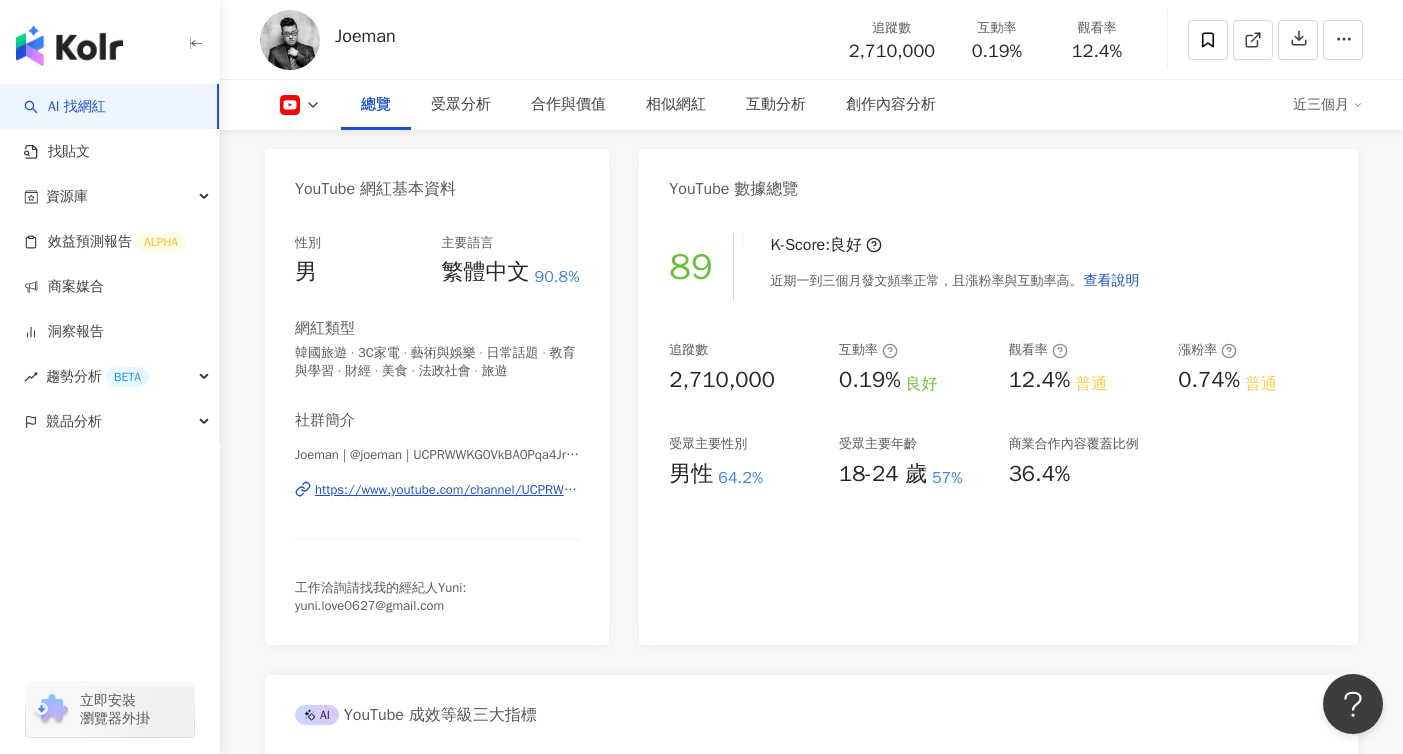 click on "工作洽詢請找我的經紀人Yuni:
yuni.love0627@gmail.com" at bounding box center [437, 597] 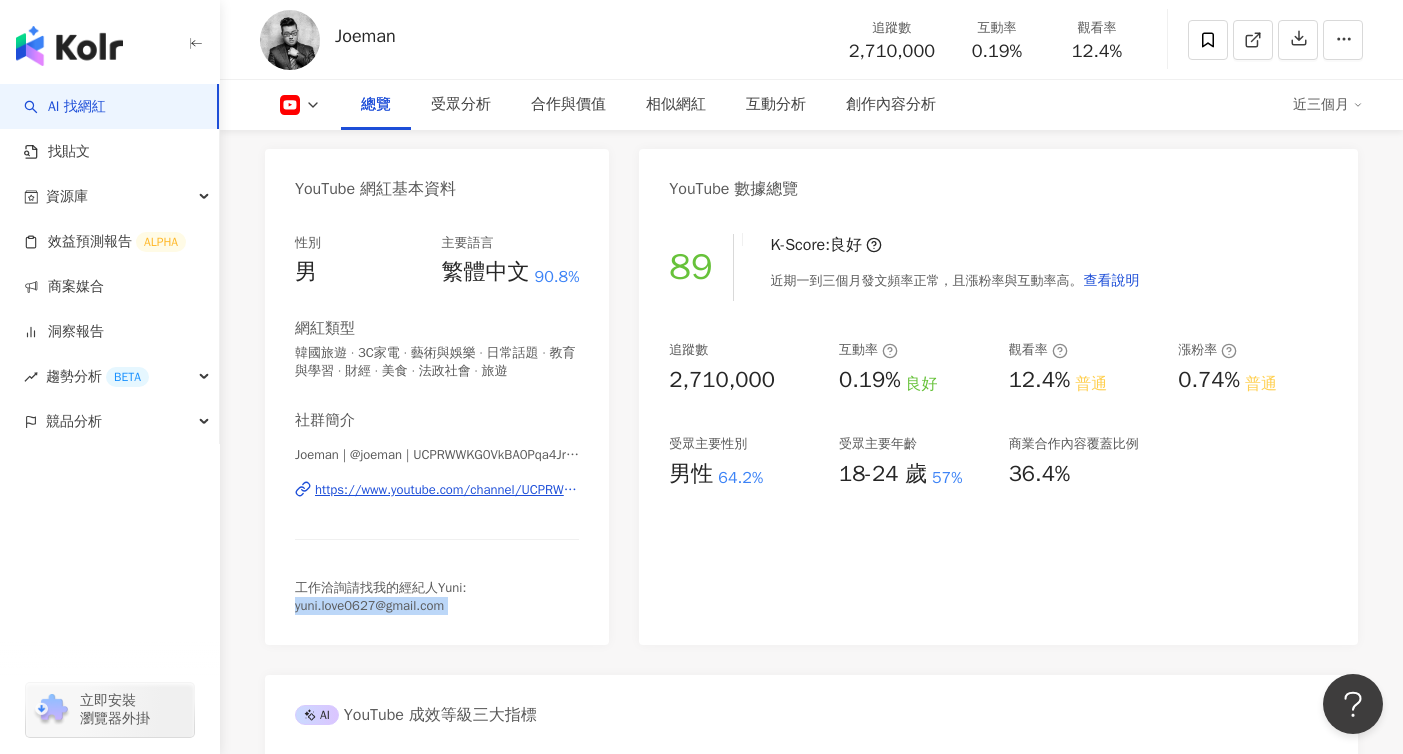 click on "工作洽詢請找我的經紀人Yuni:
yuni.love0627@gmail.com" at bounding box center (437, 597) 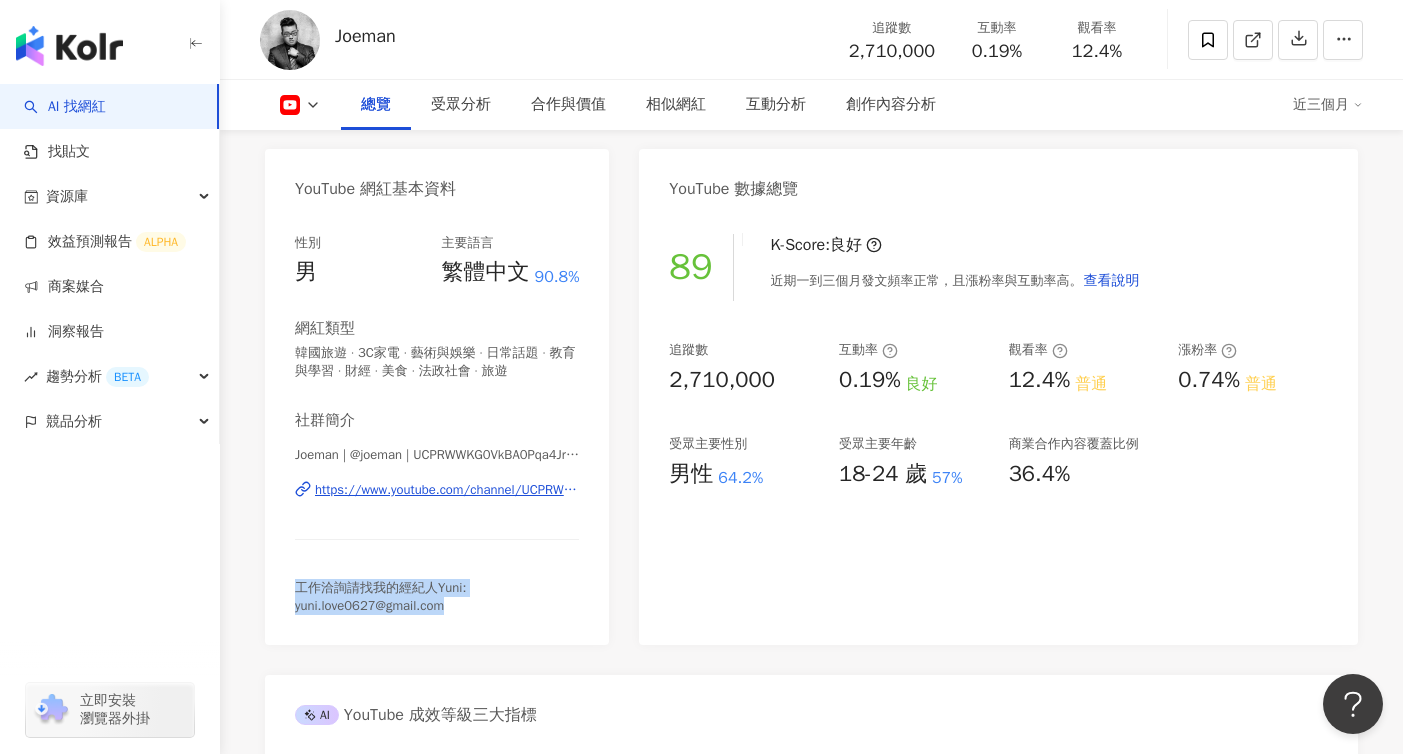 drag, startPoint x: 468, startPoint y: 606, endPoint x: 284, endPoint y: 569, distance: 187.68324 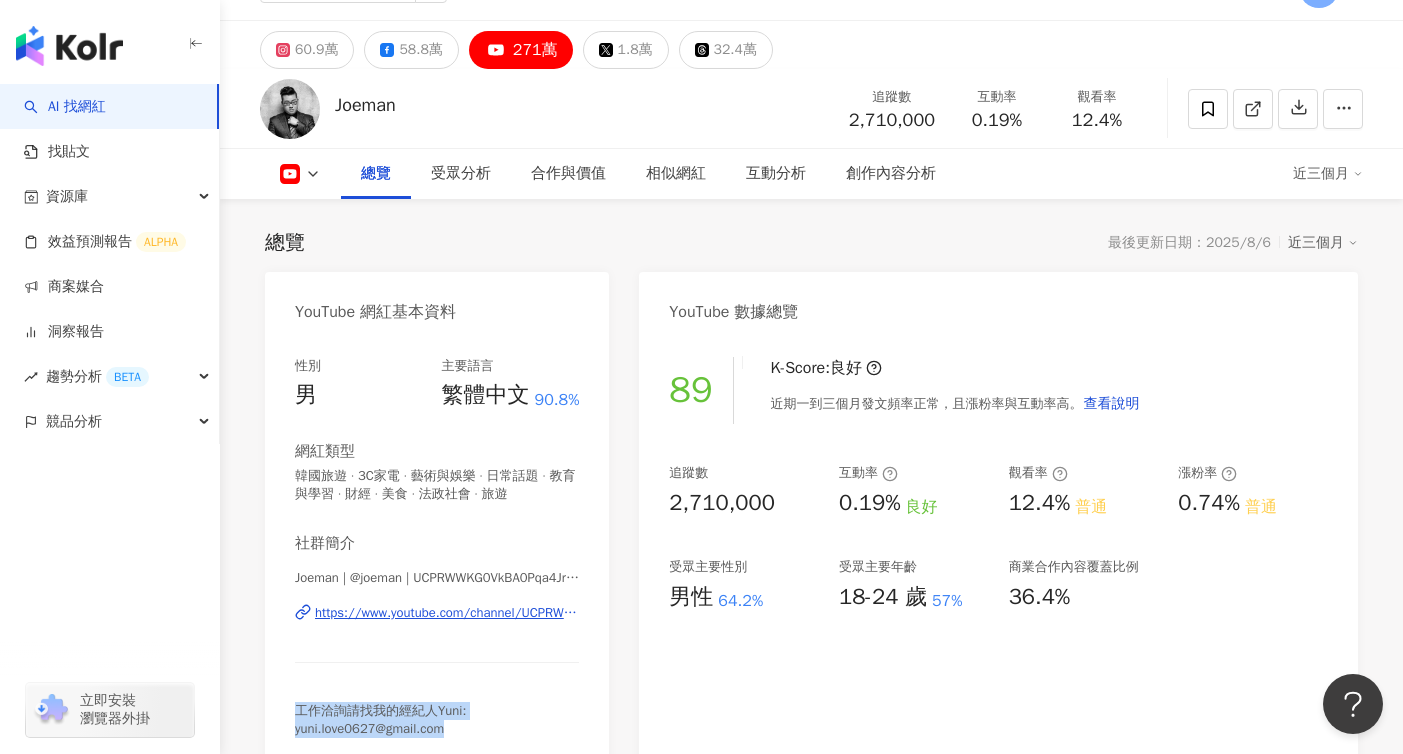 scroll, scrollTop: 0, scrollLeft: 0, axis: both 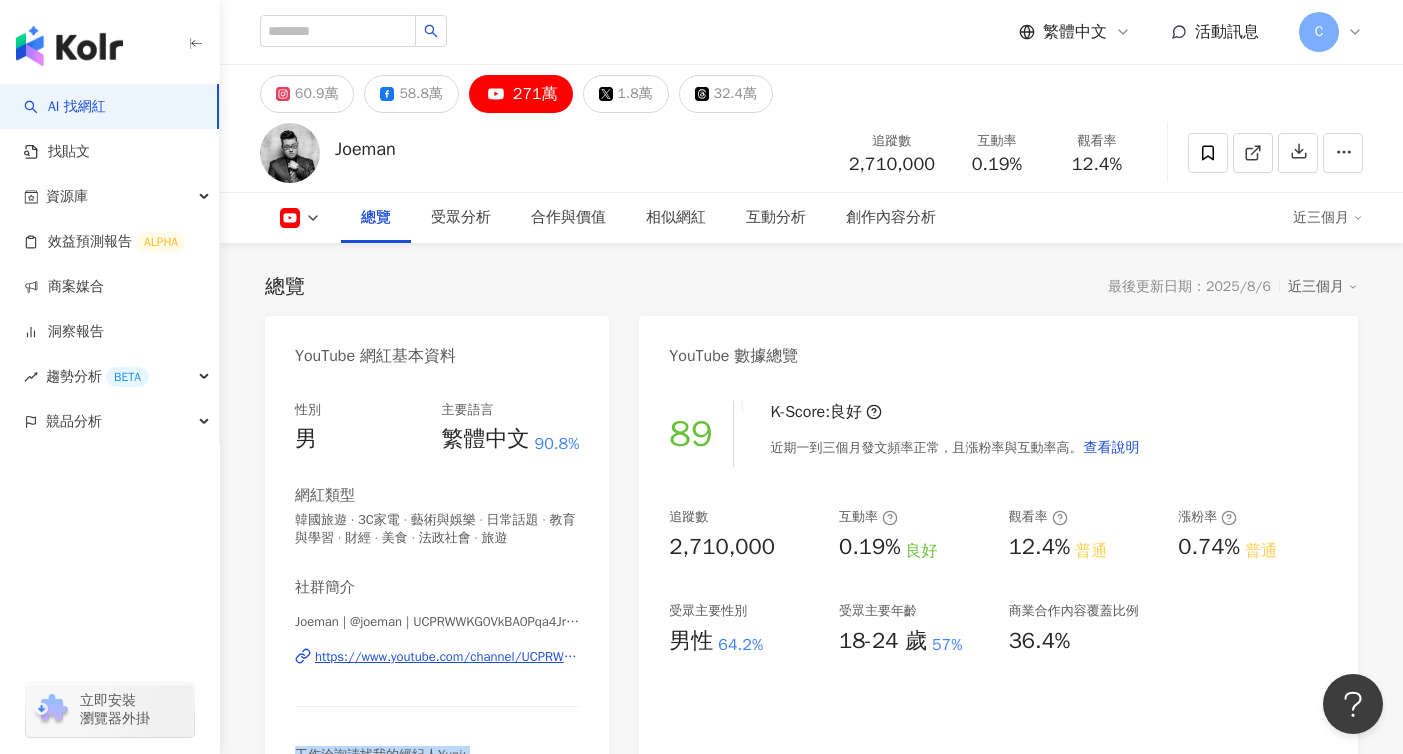 click on "AI 找網紅" at bounding box center (65, 107) 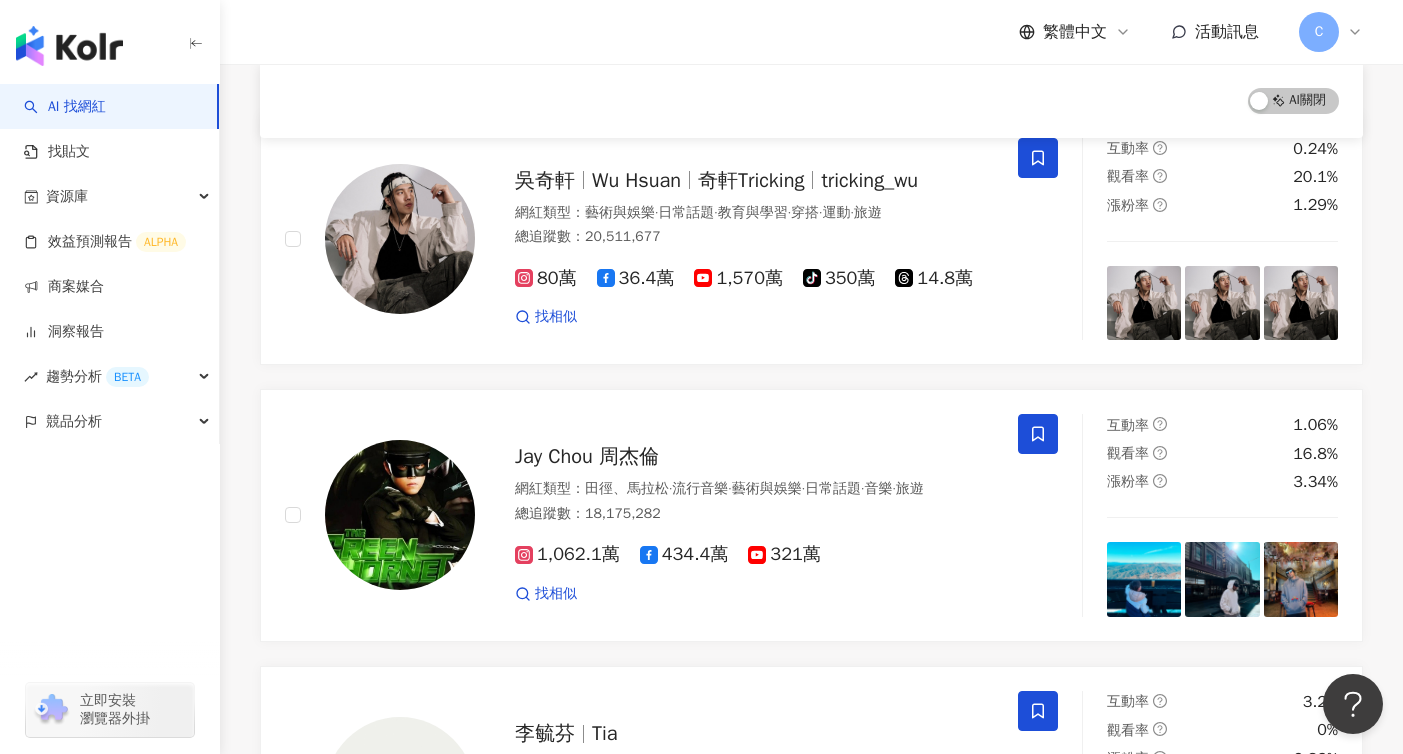 scroll, scrollTop: 228, scrollLeft: 0, axis: vertical 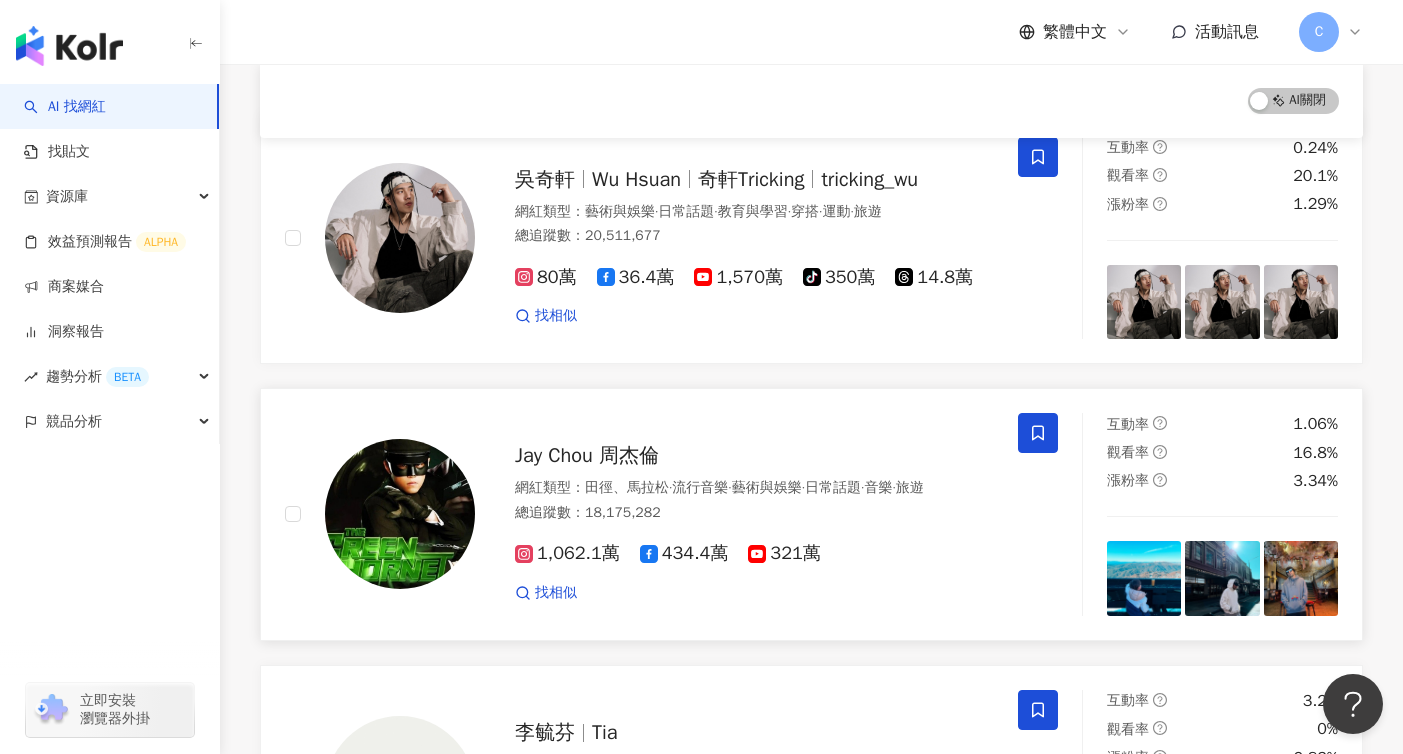 click on "Jay Chou 周杰倫" at bounding box center [587, 455] 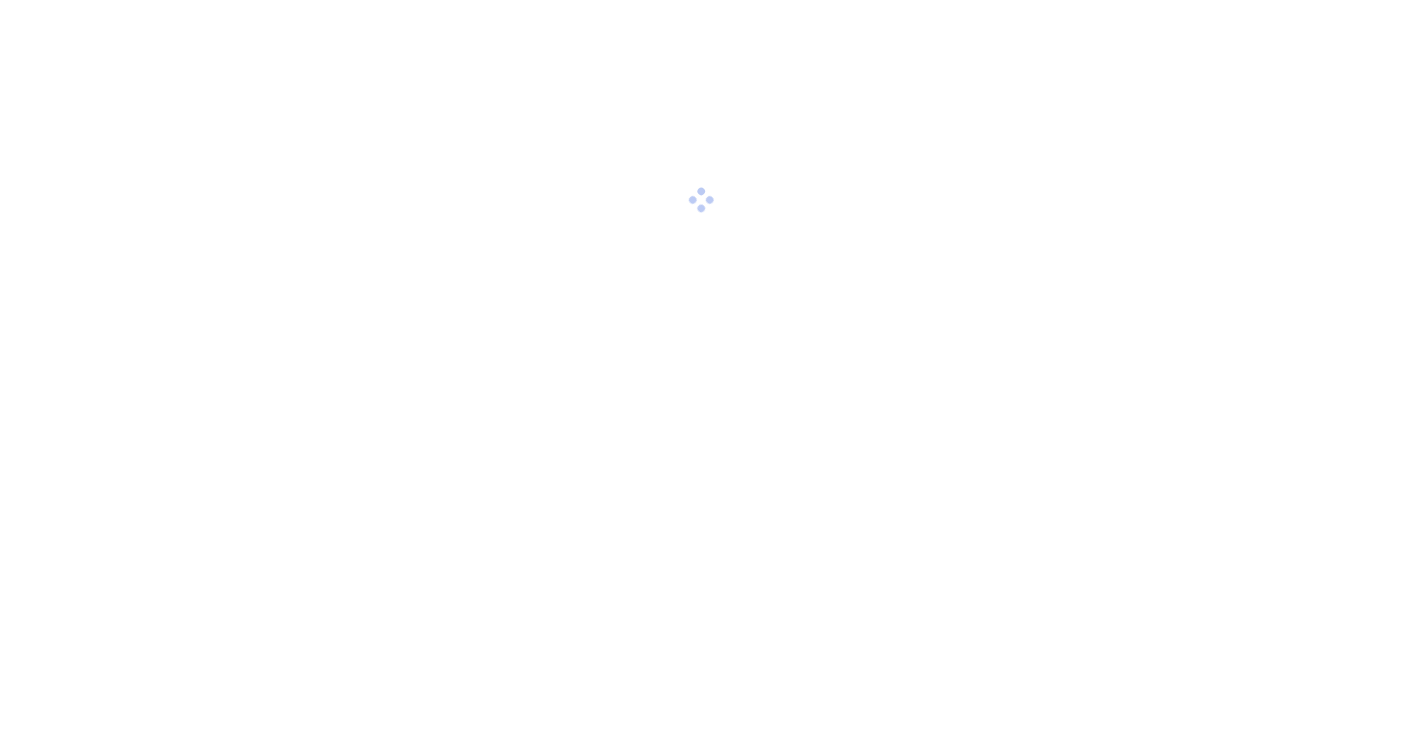 scroll, scrollTop: 0, scrollLeft: 0, axis: both 